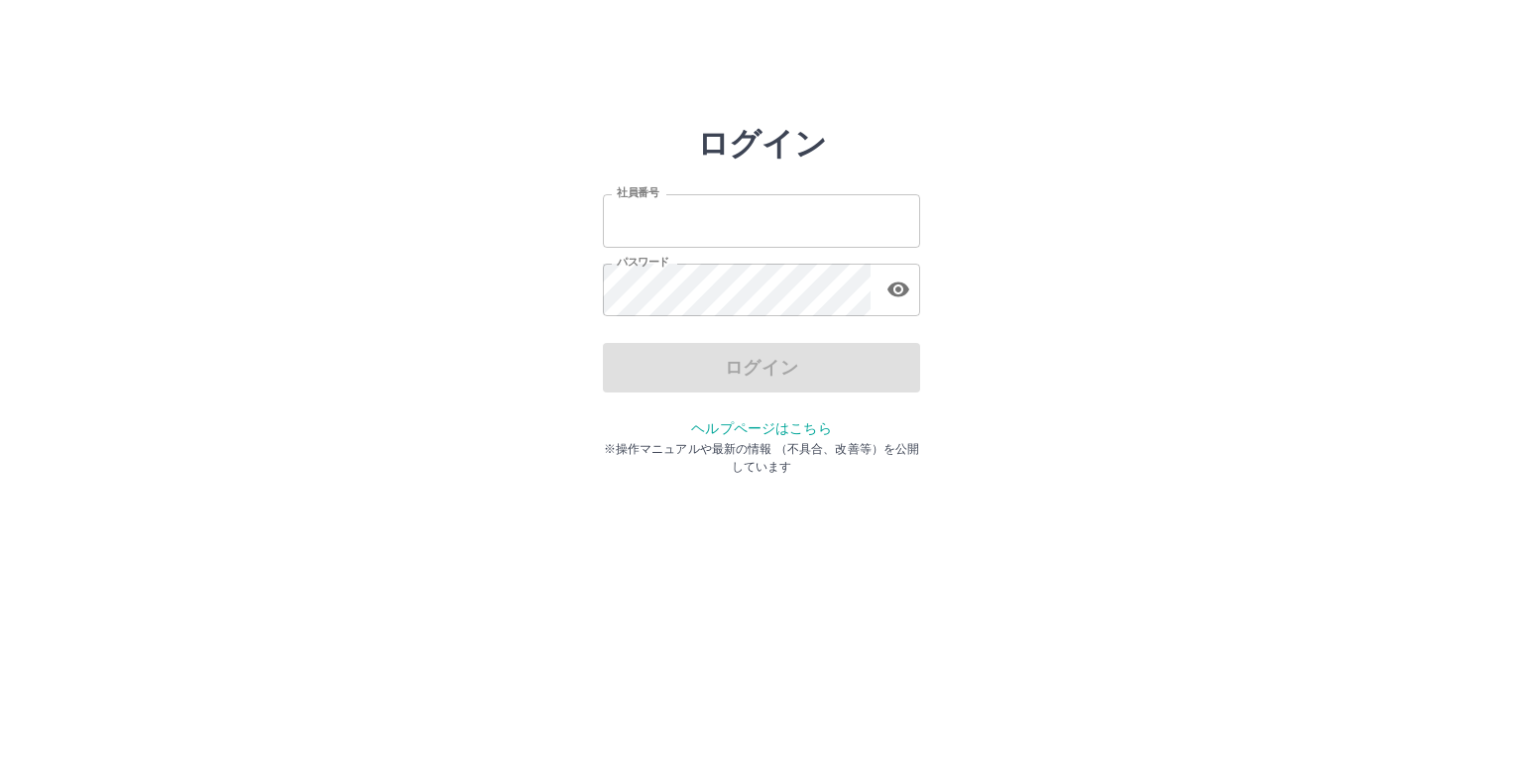 scroll, scrollTop: 0, scrollLeft: 0, axis: both 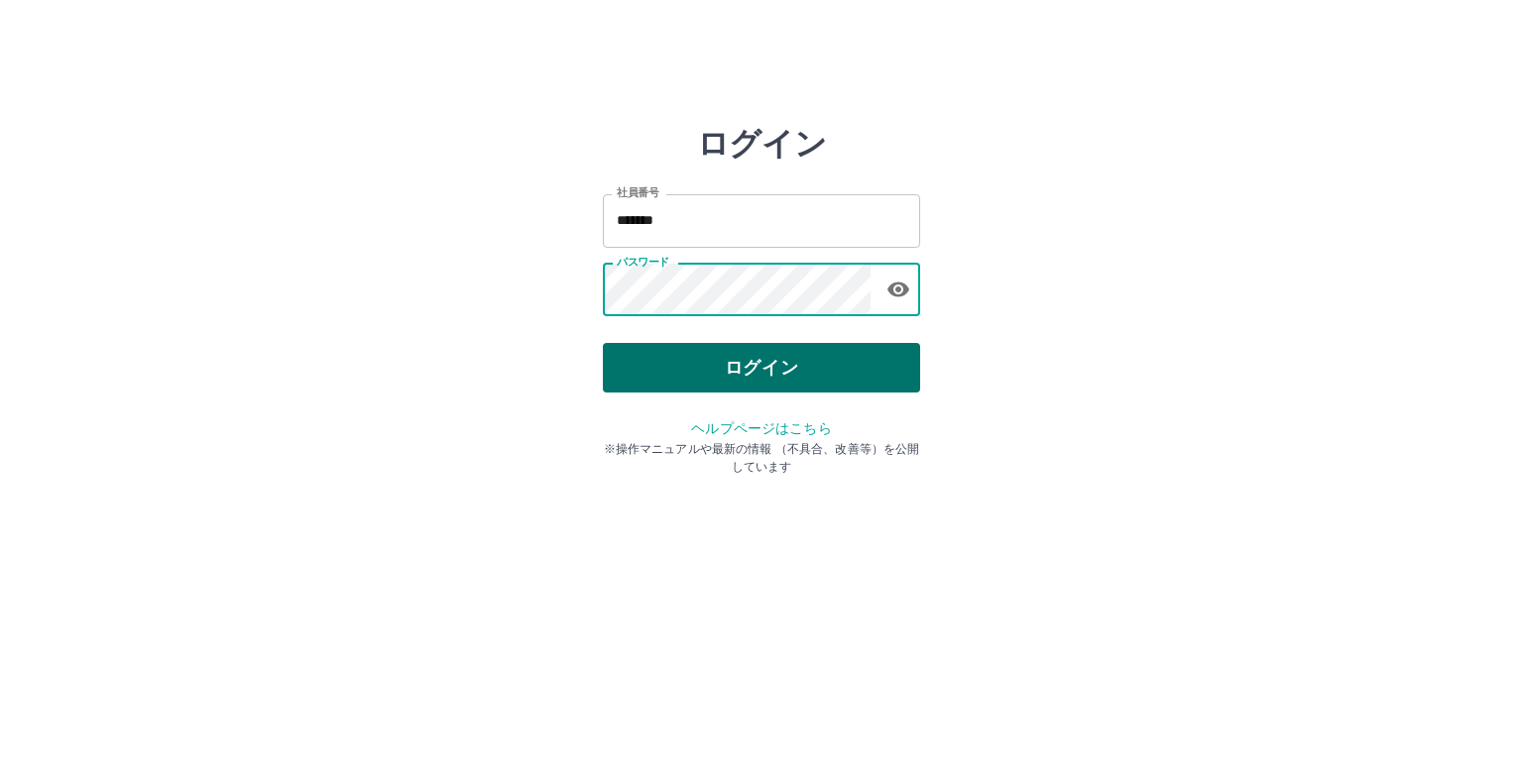click on "ログイン" at bounding box center [762, 368] 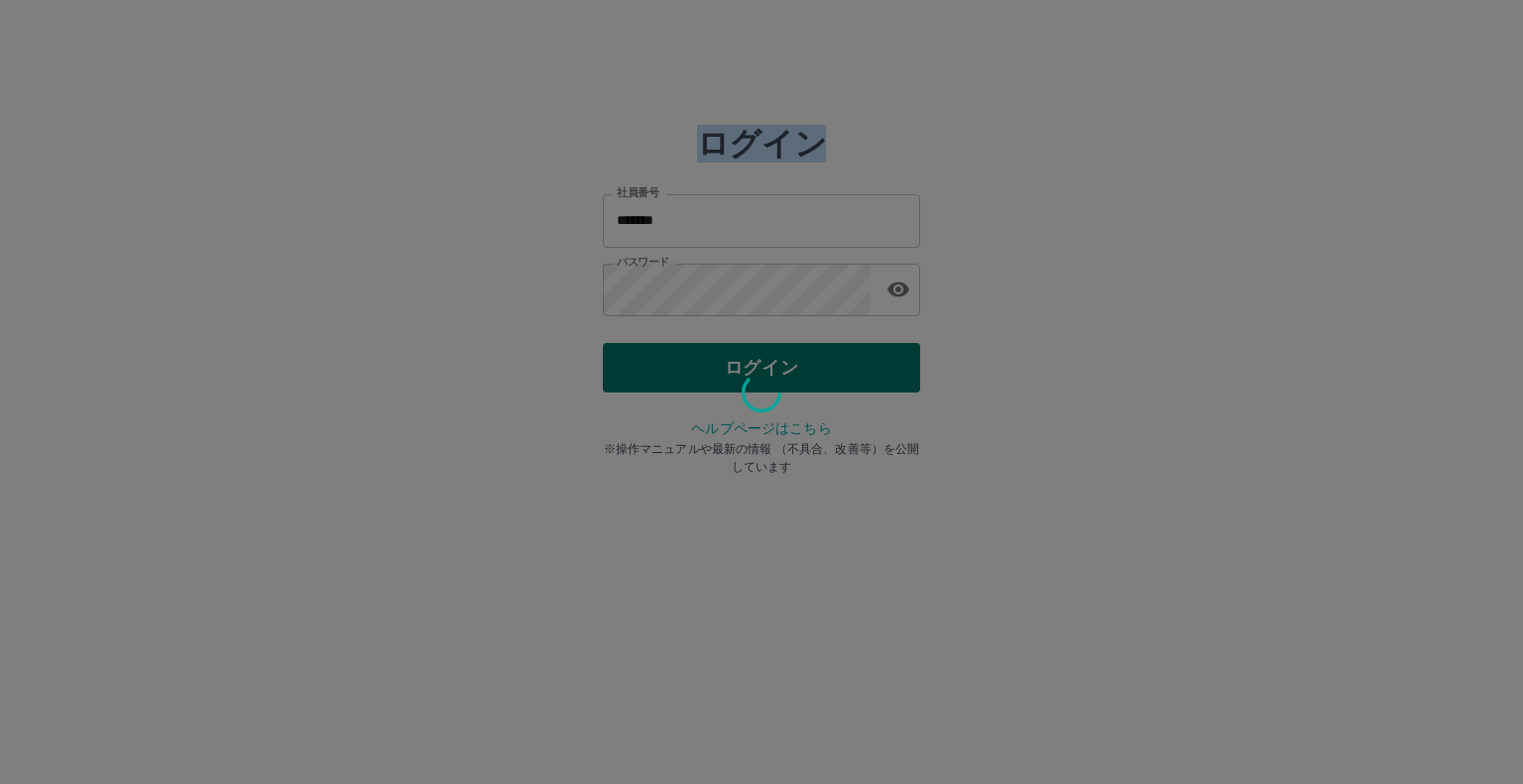click at bounding box center (762, 392) 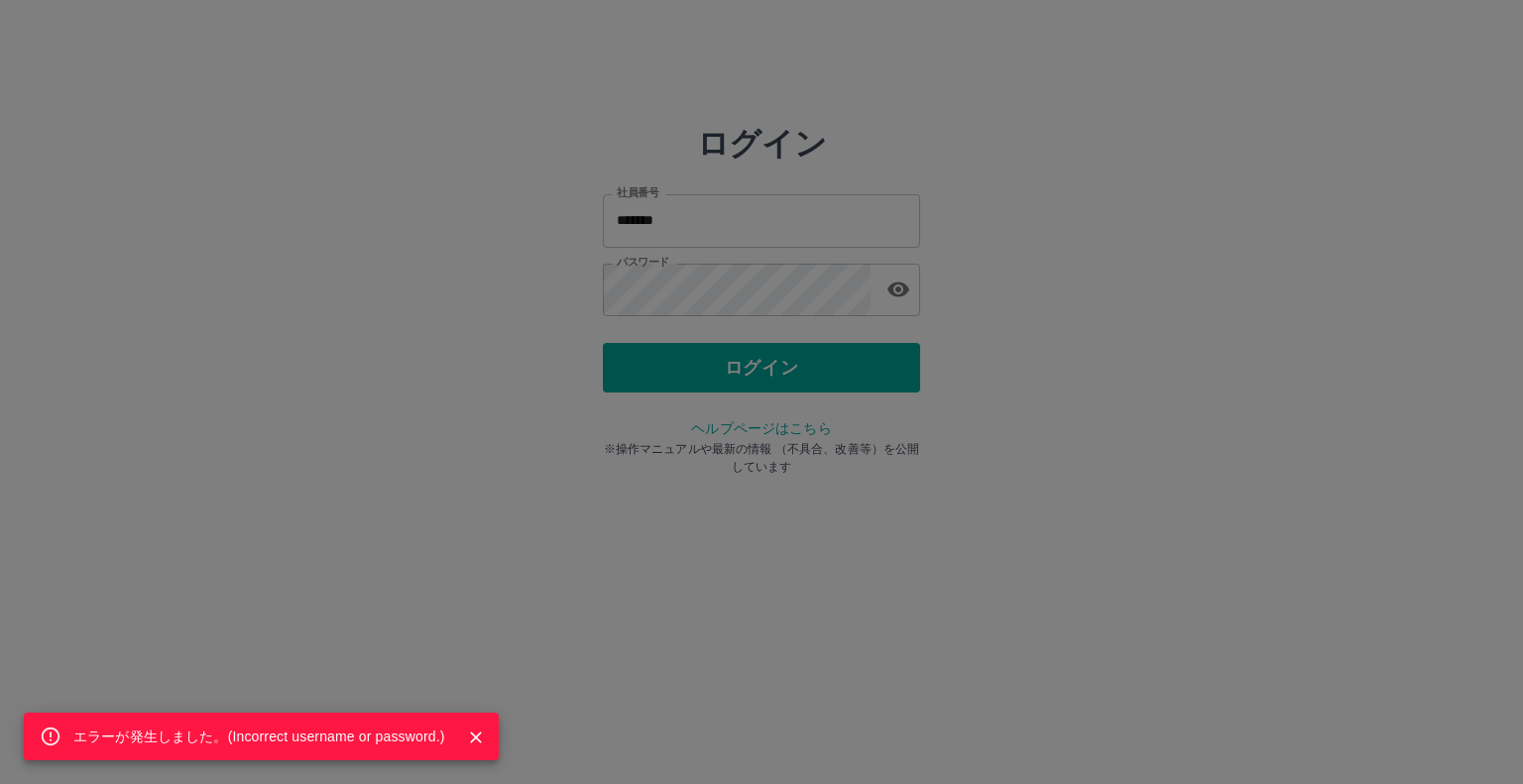 click on "エラーが発生しました。( Incorrect username or password. )" at bounding box center (762, 392) 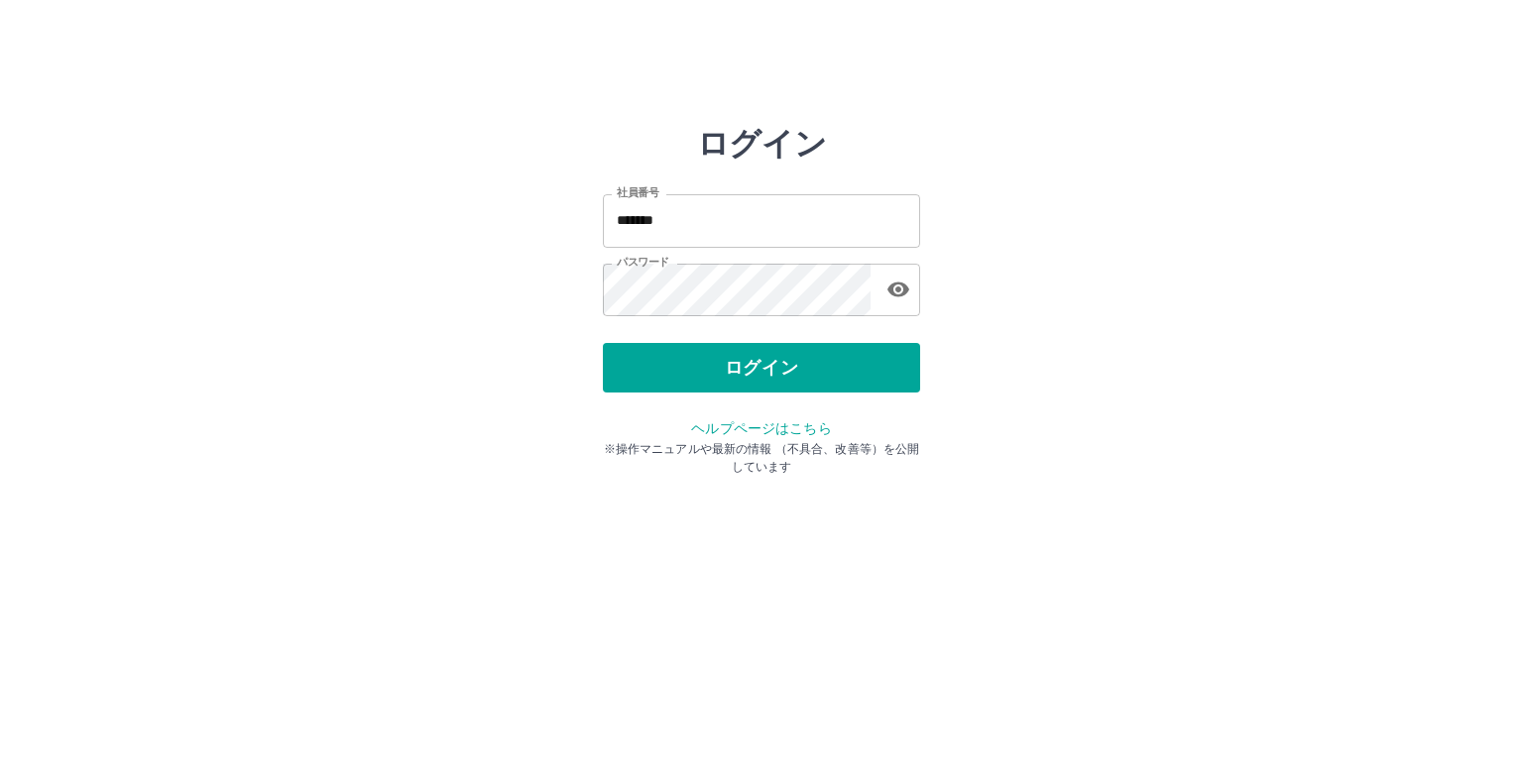 click on "*******" at bounding box center (762, 220) 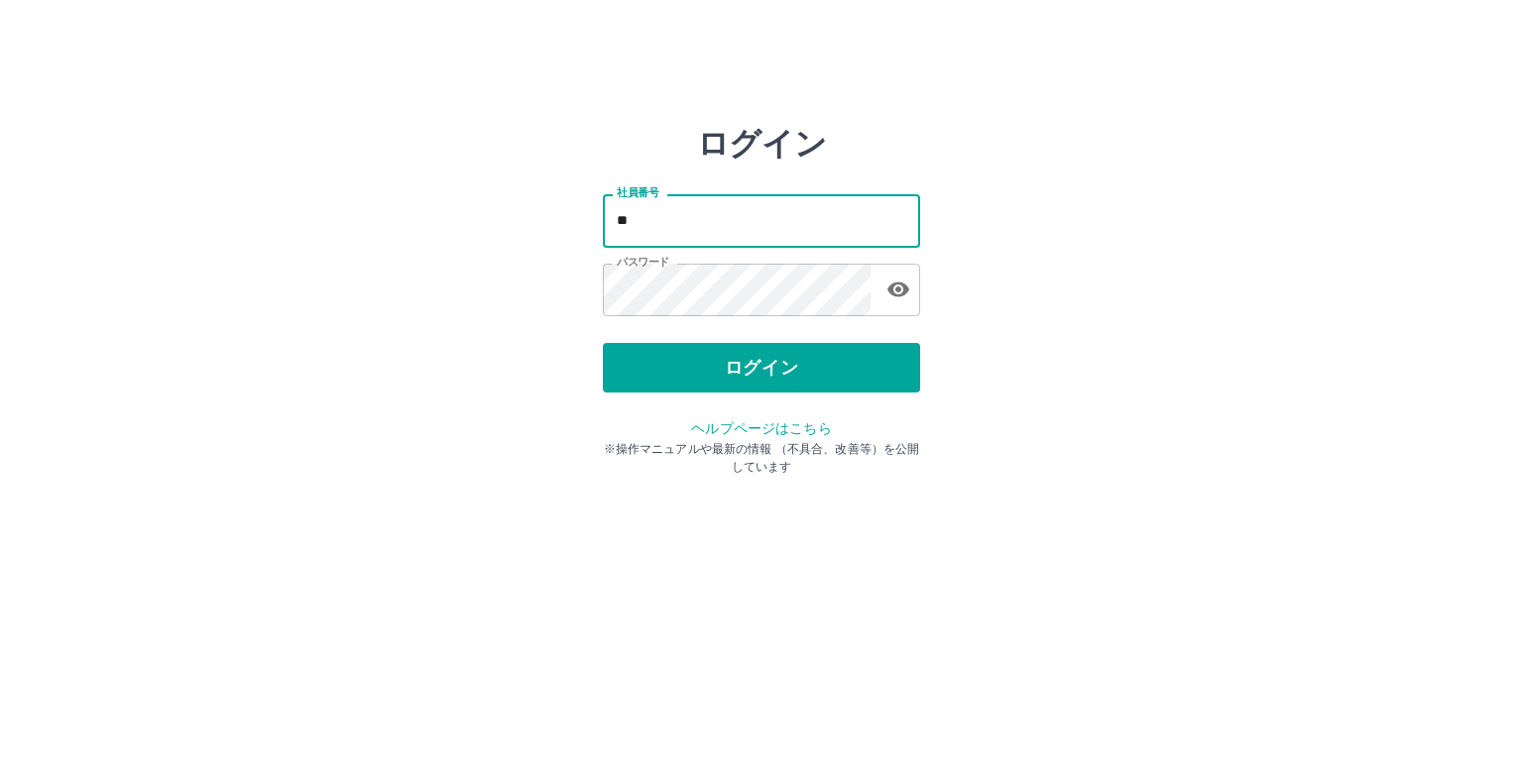 type on "*" 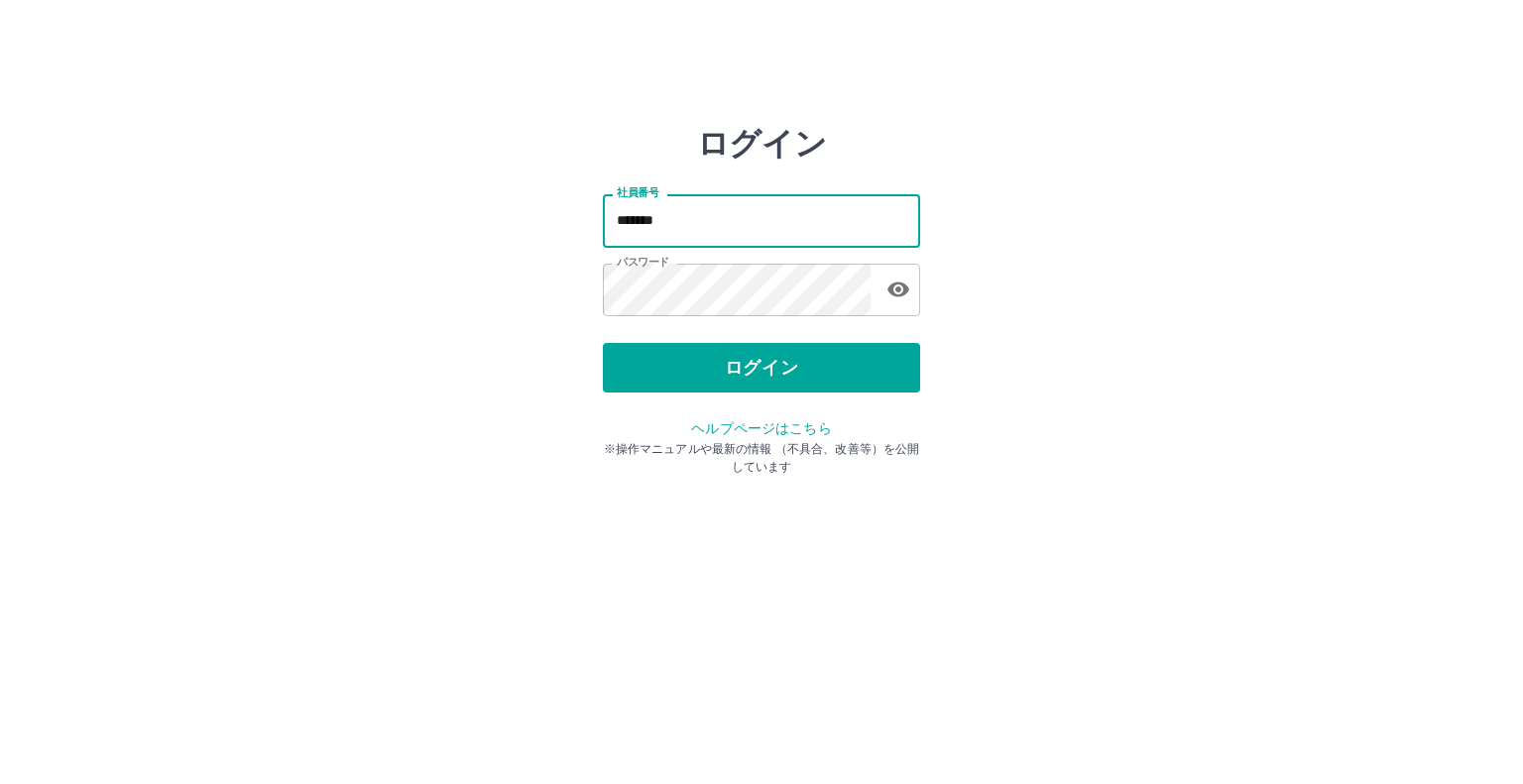 type on "*******" 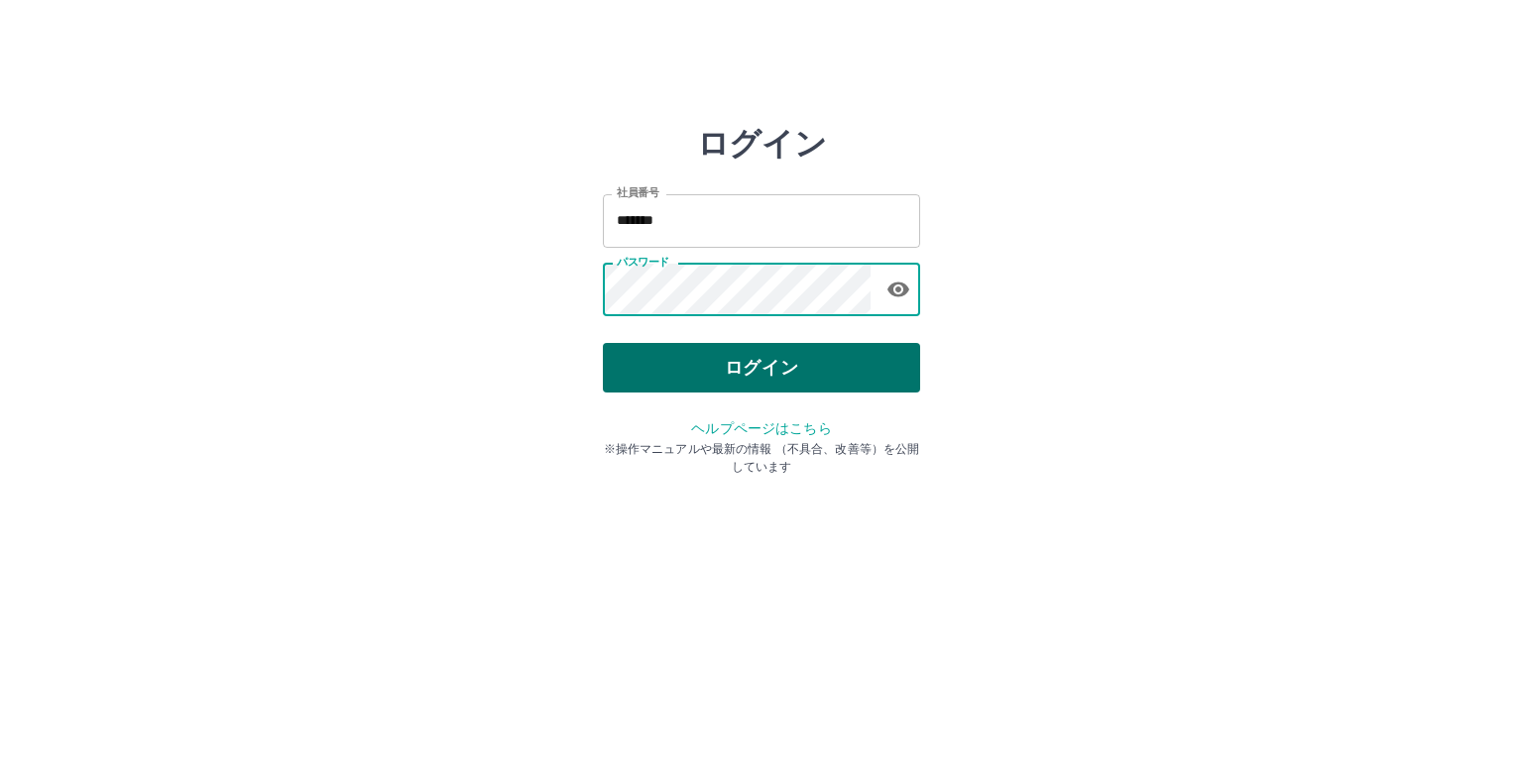 click on "ログイン" at bounding box center (762, 368) 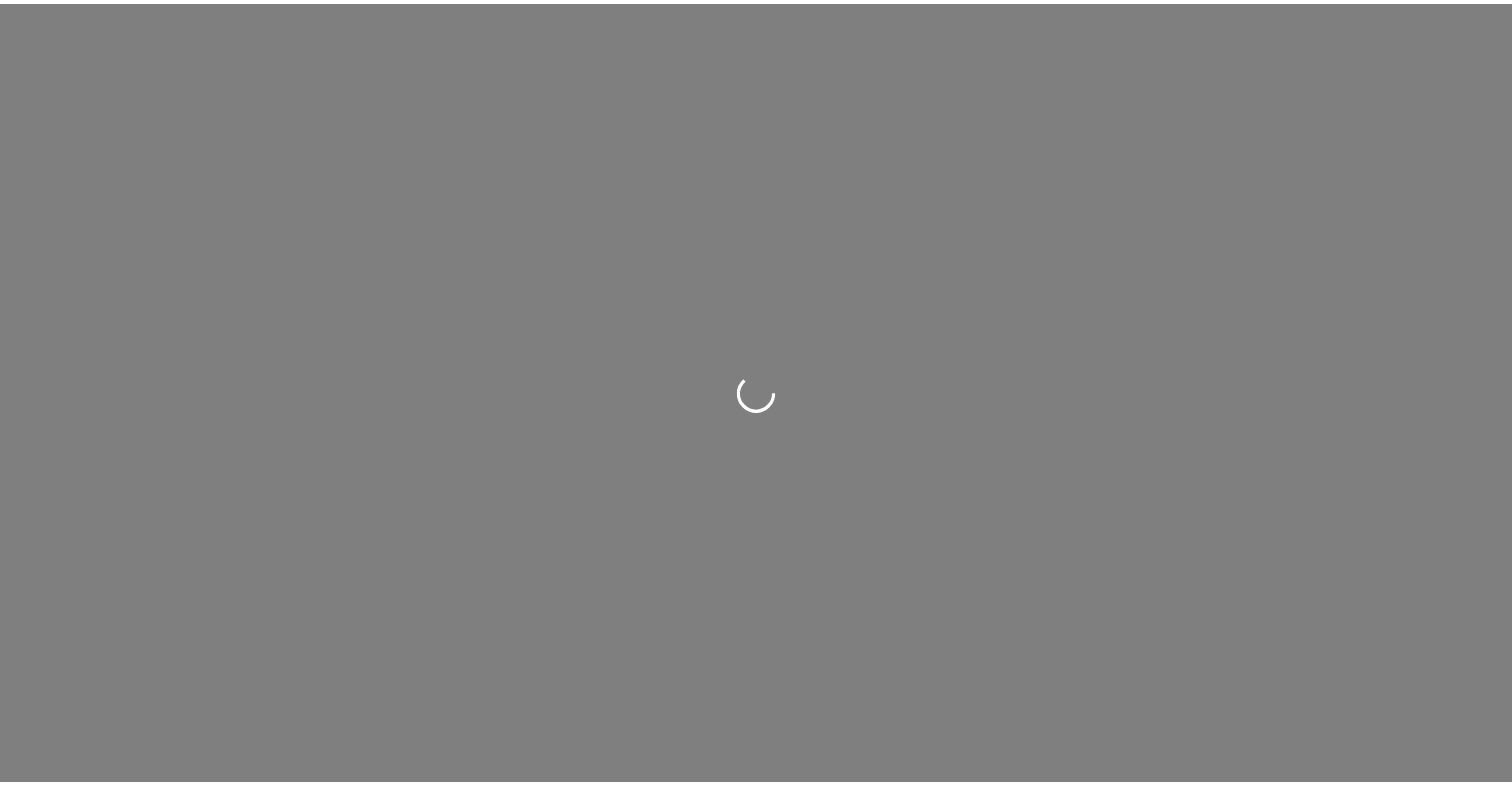 scroll, scrollTop: 0, scrollLeft: 0, axis: both 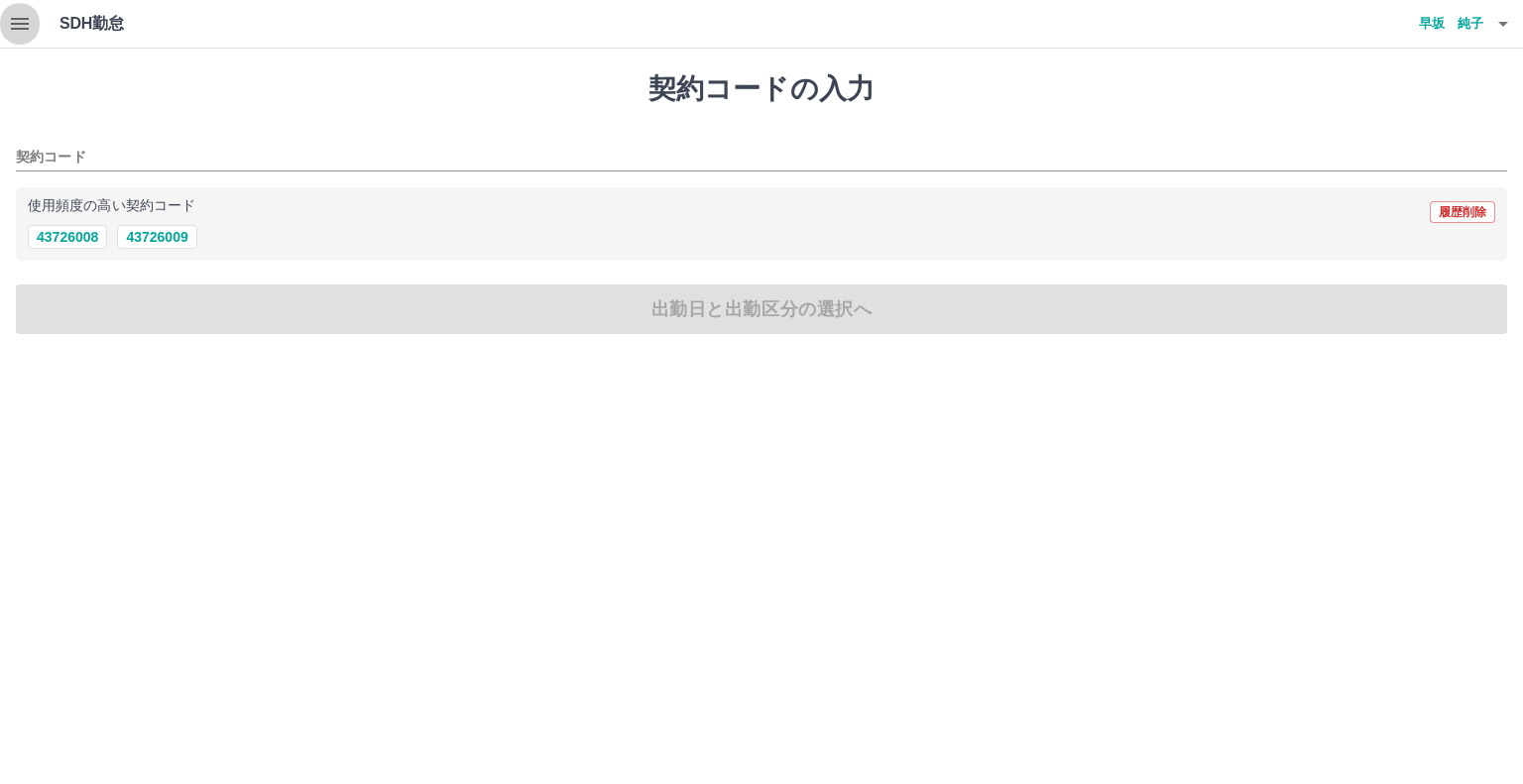 click 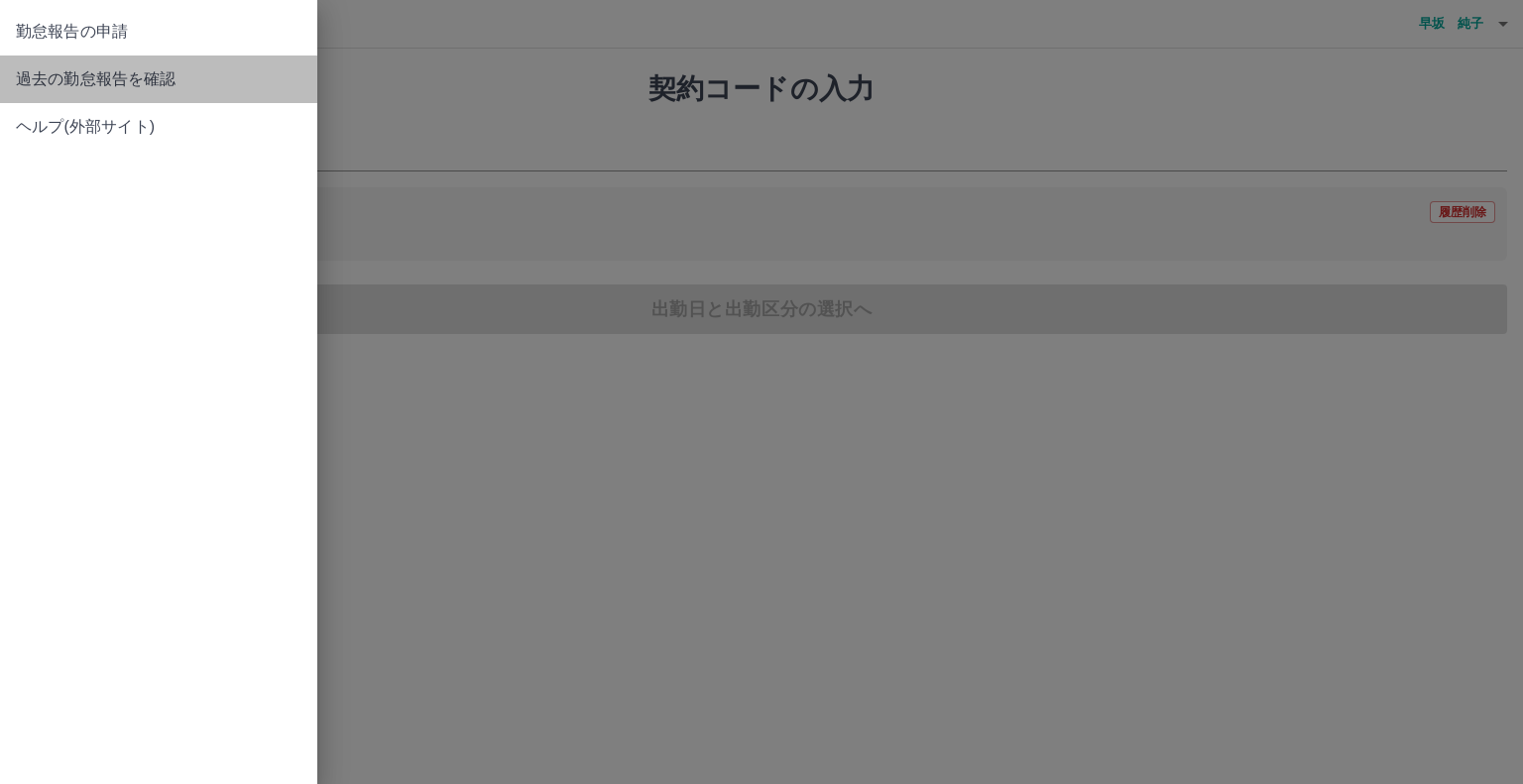 click on "過去の勤怠報告を確認" at bounding box center (159, 79) 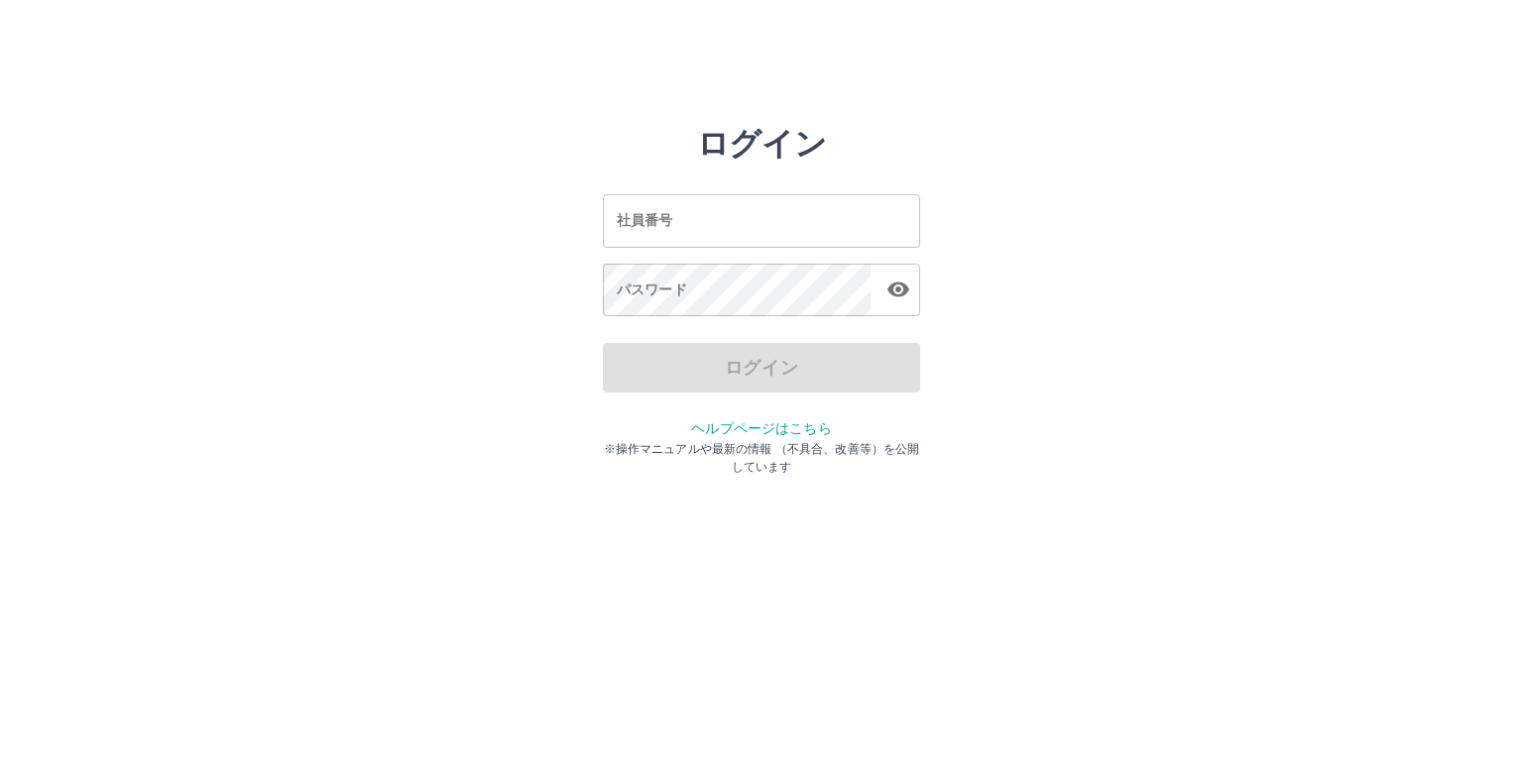 scroll, scrollTop: 0, scrollLeft: 0, axis: both 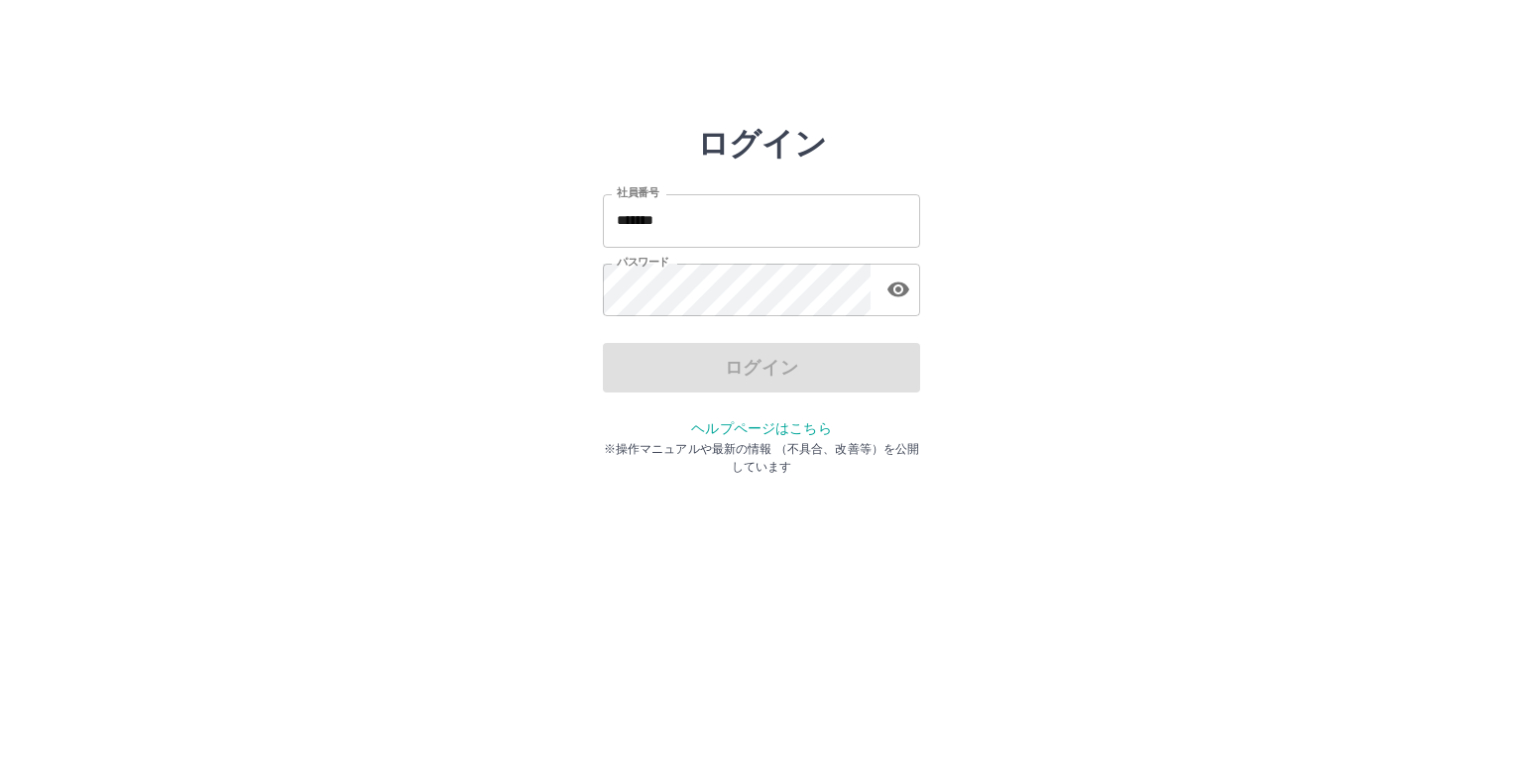 click on "*******" at bounding box center (762, 220) 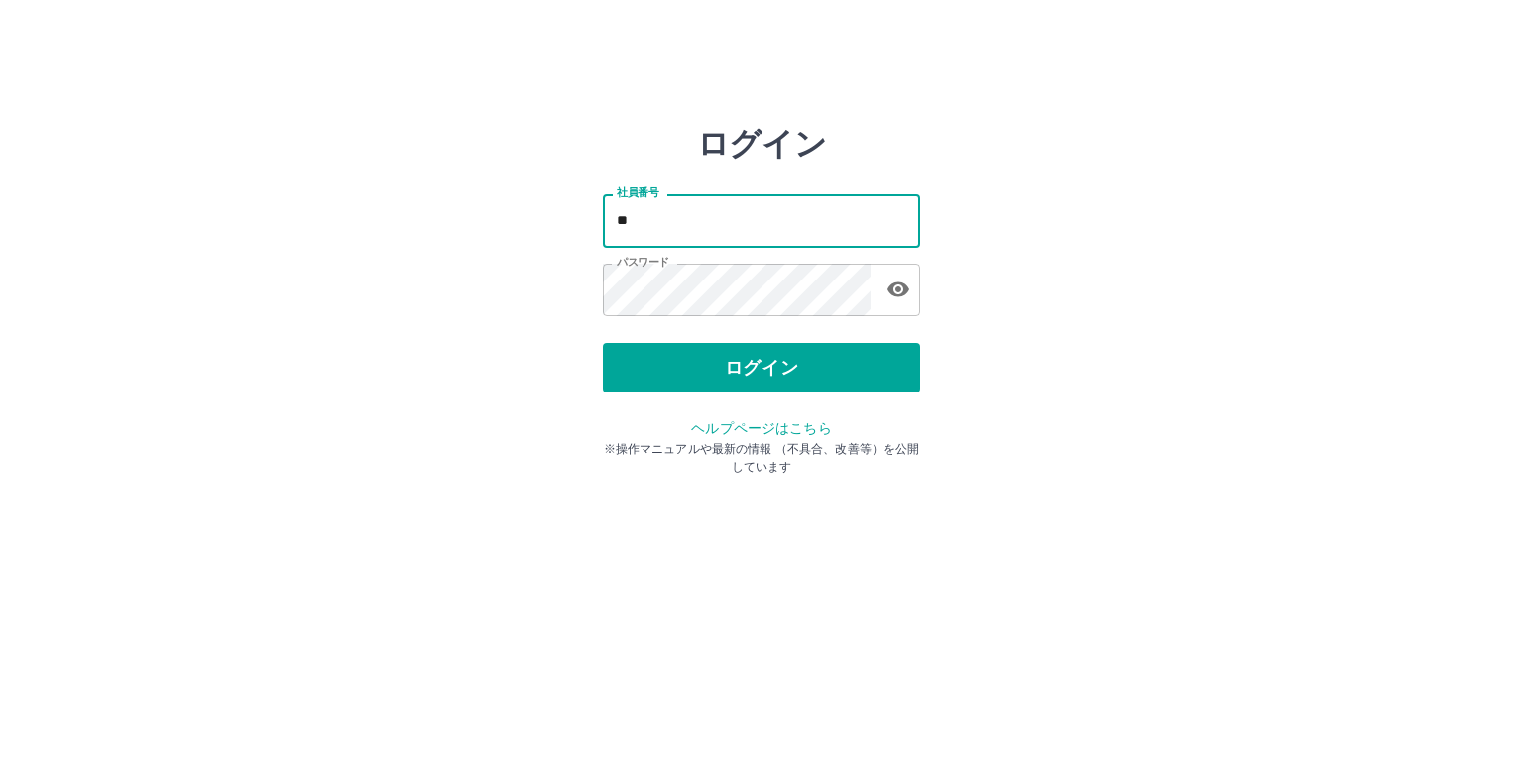 type on "*" 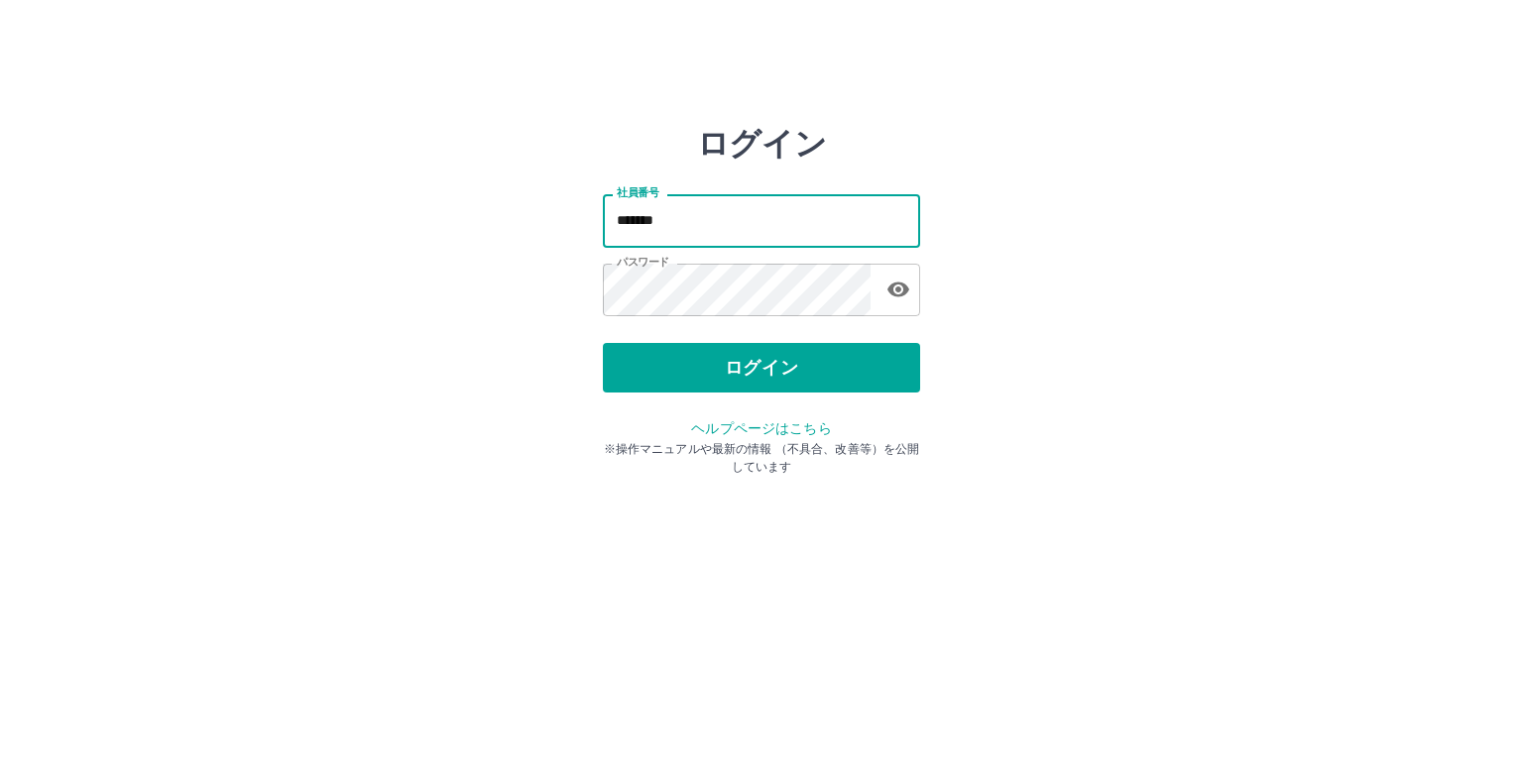 type on "*******" 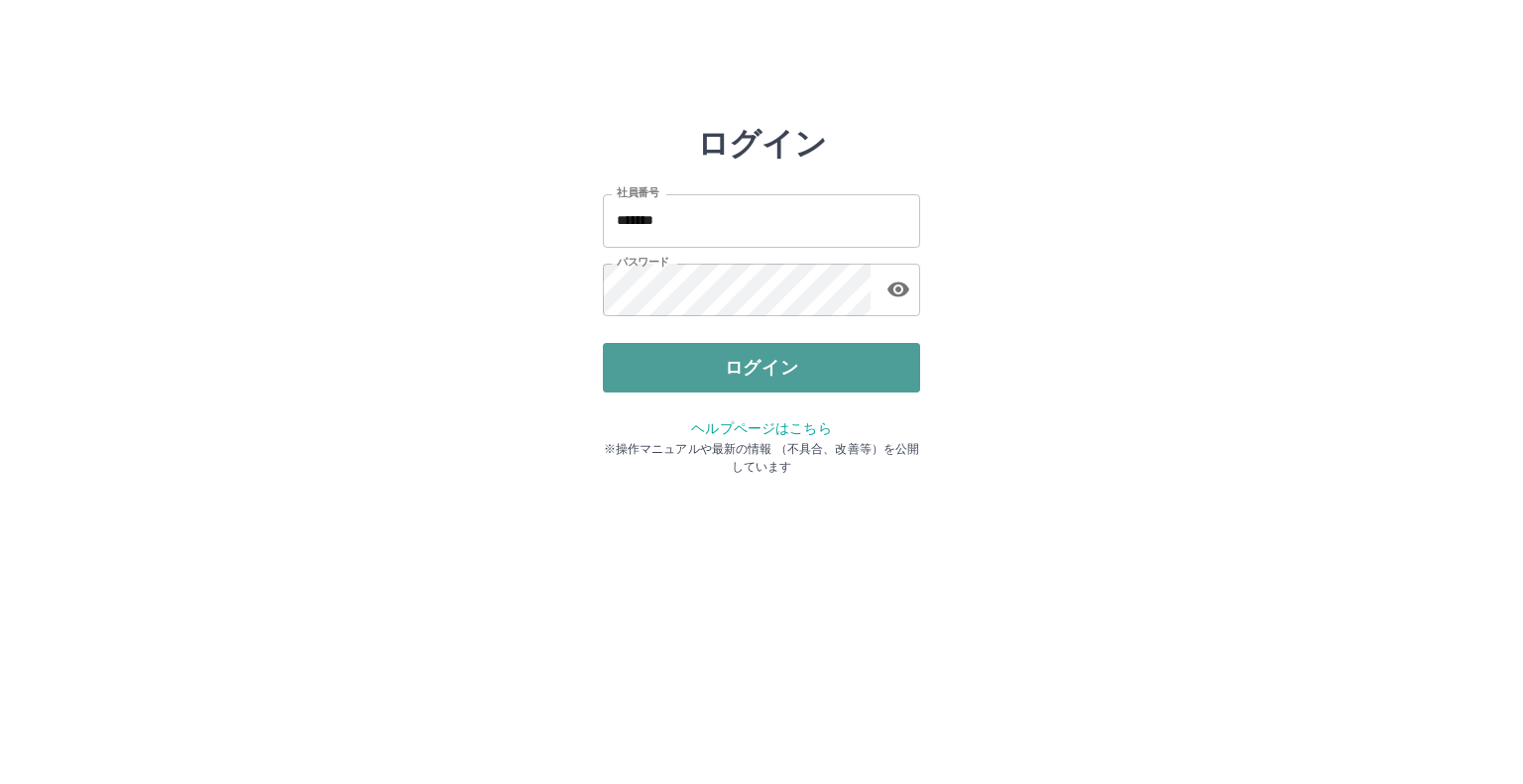click on "ログイン" at bounding box center [762, 368] 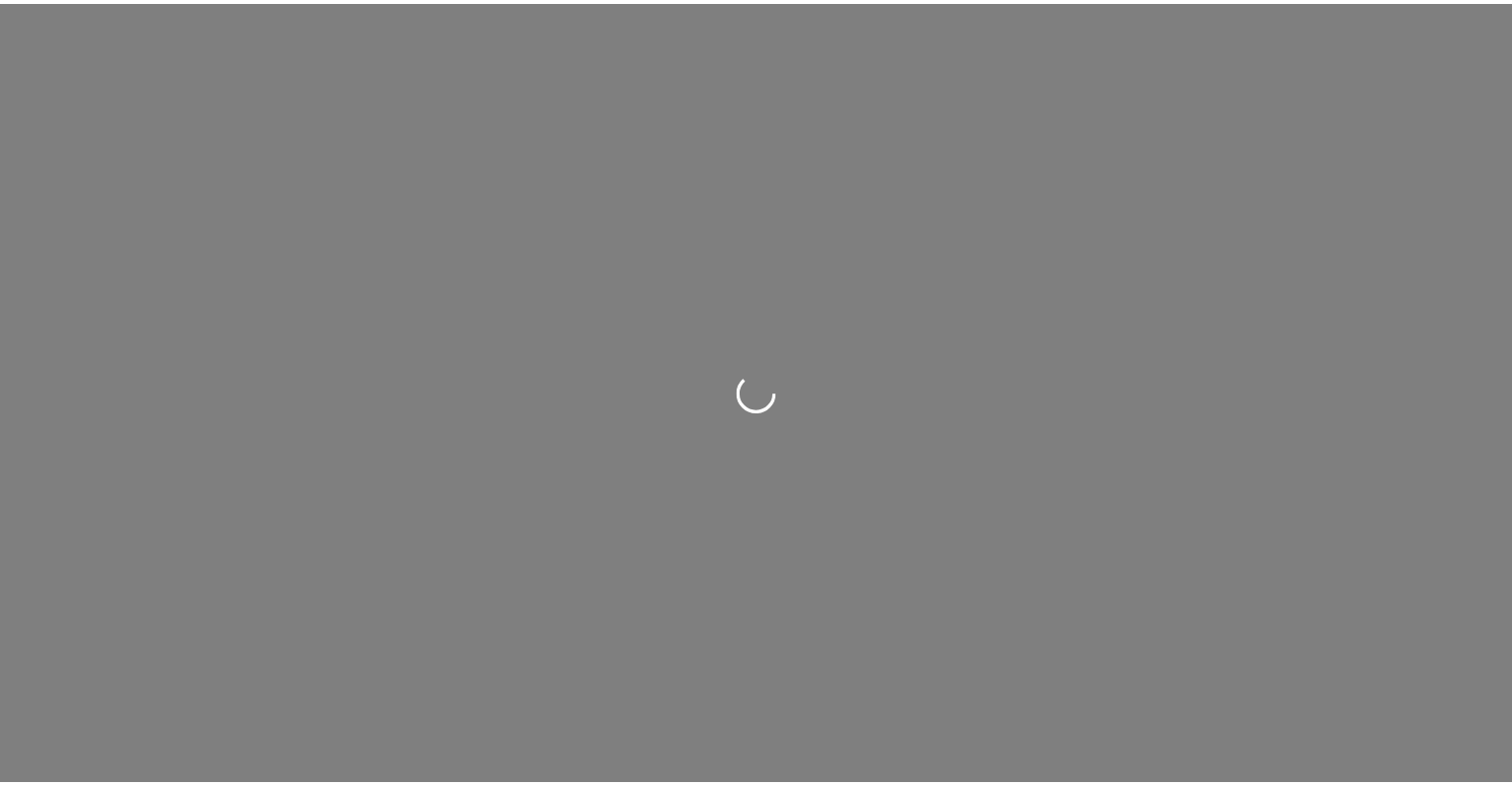 scroll, scrollTop: 0, scrollLeft: 0, axis: both 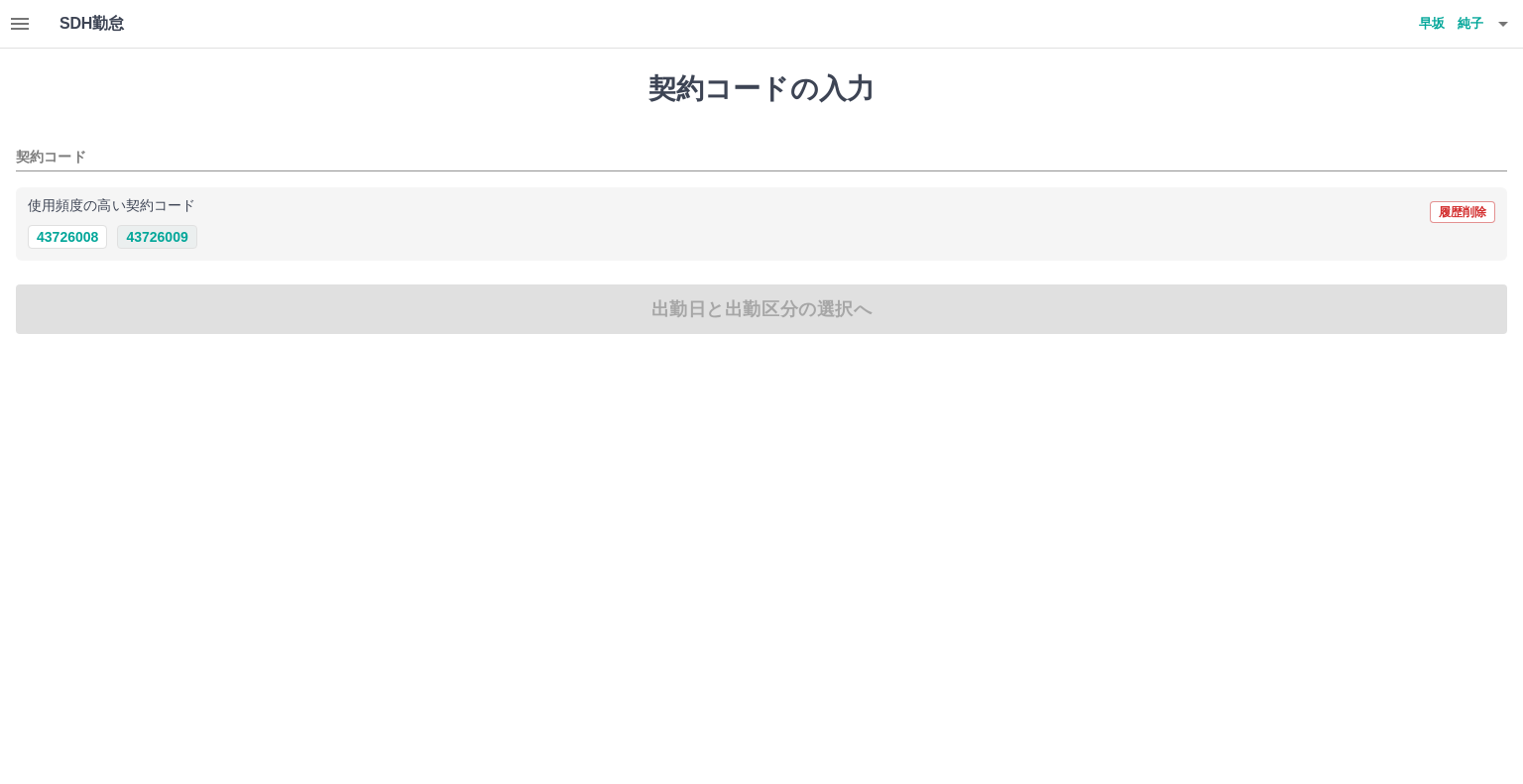 click on "43726009" at bounding box center (157, 237) 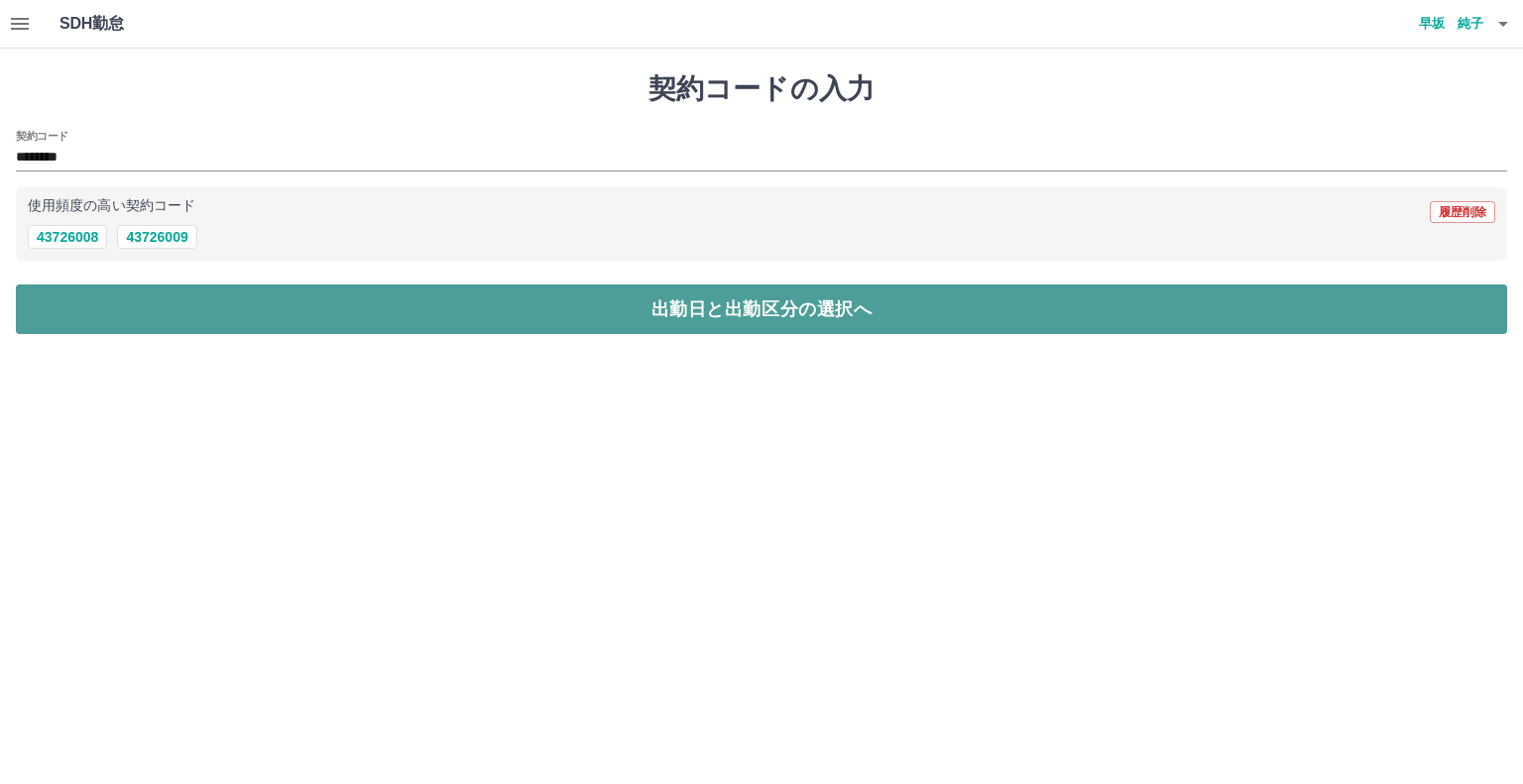 click on "出勤日と出勤区分の選択へ" at bounding box center (762, 309) 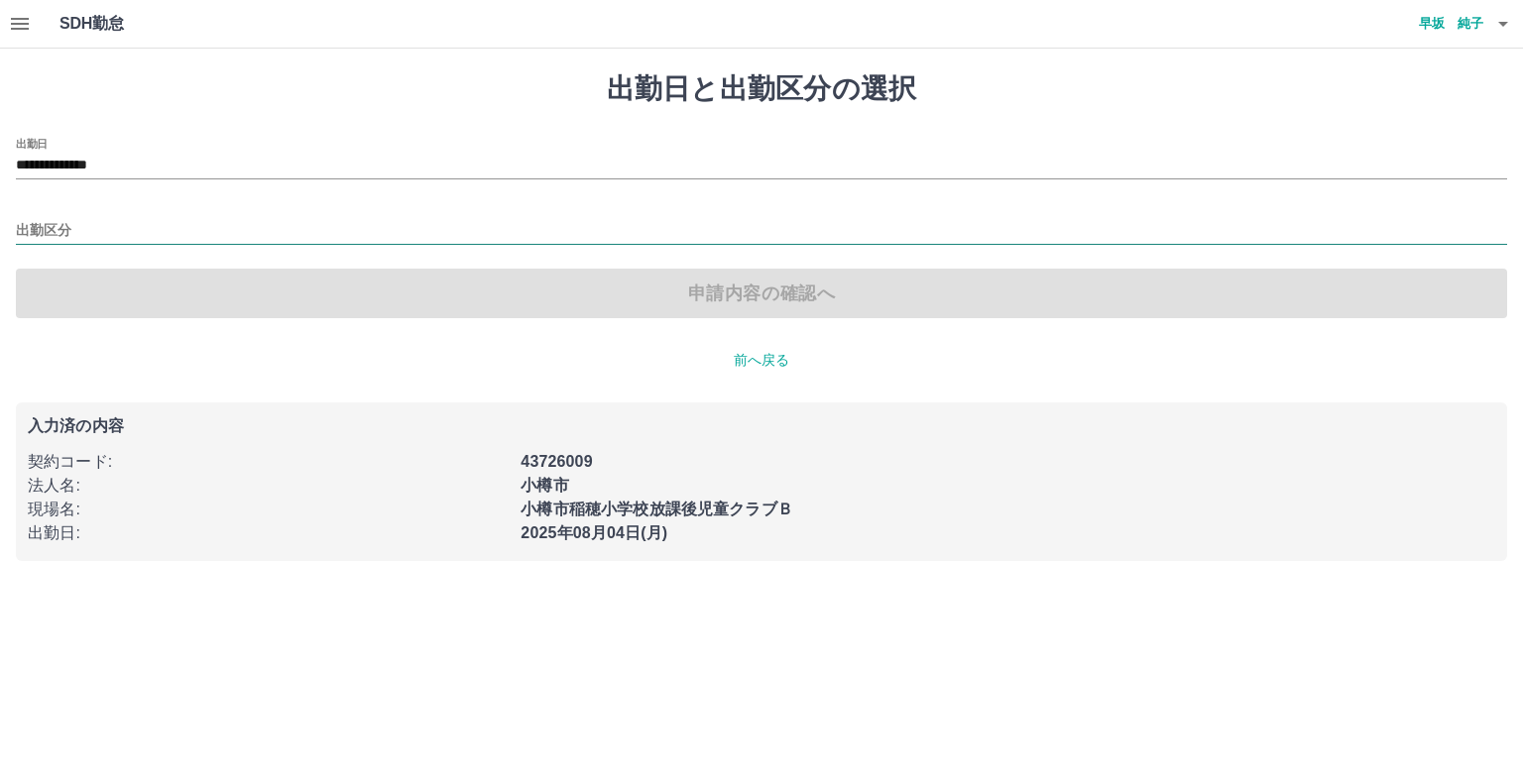 click on "出勤区分" at bounding box center [762, 231] 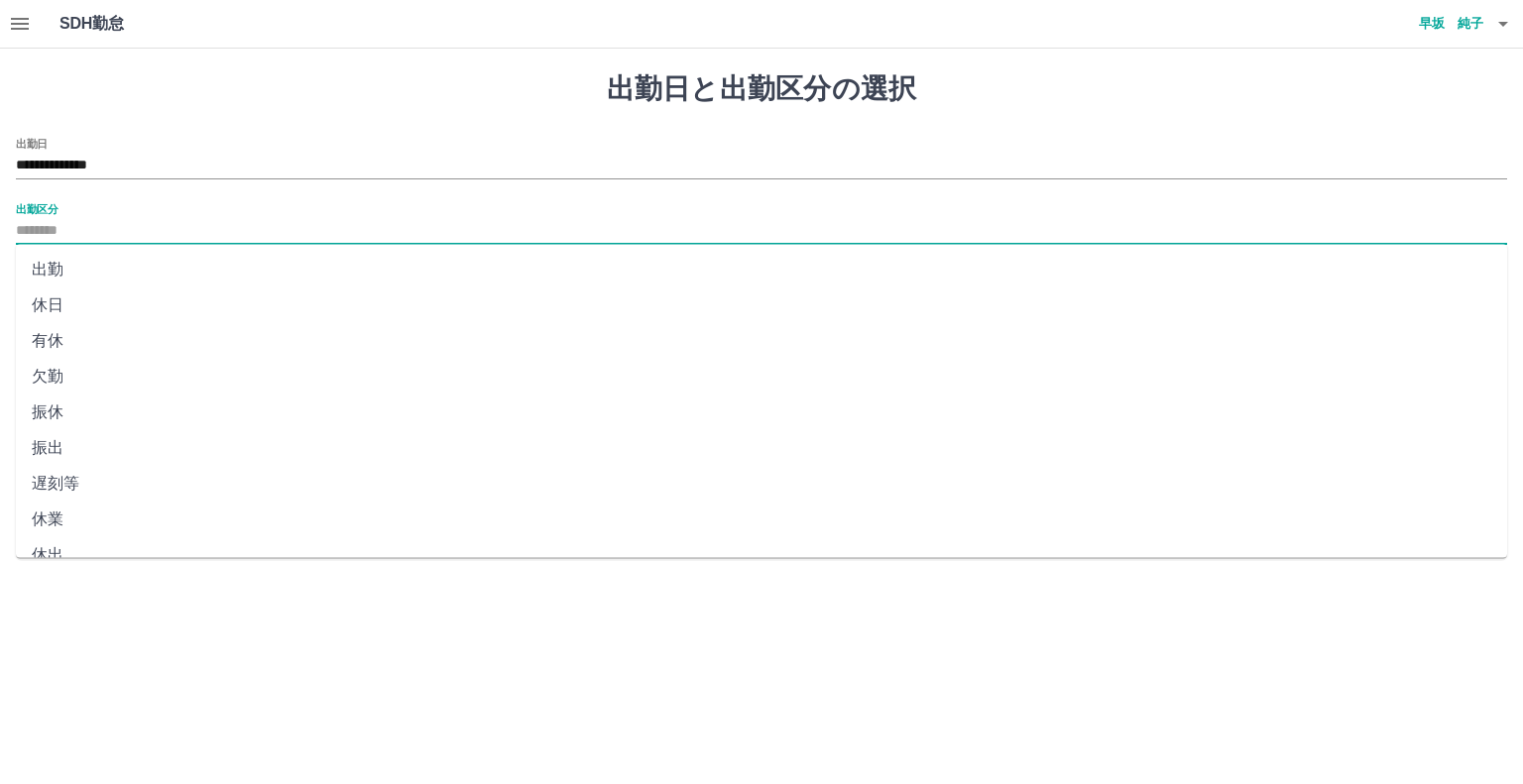 click on "出勤" at bounding box center (762, 270) 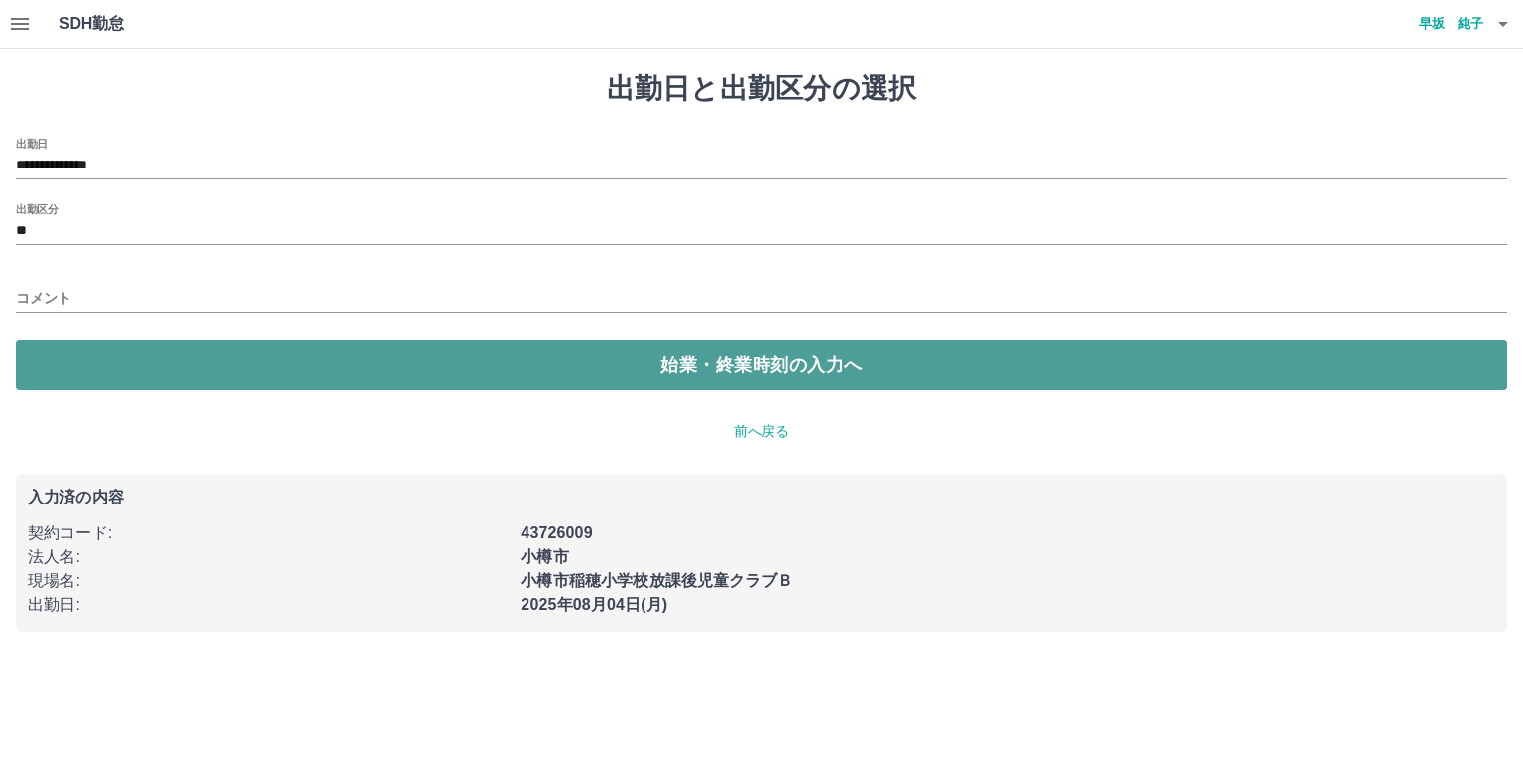 click on "始業・終業時刻の入力へ" at bounding box center [762, 365] 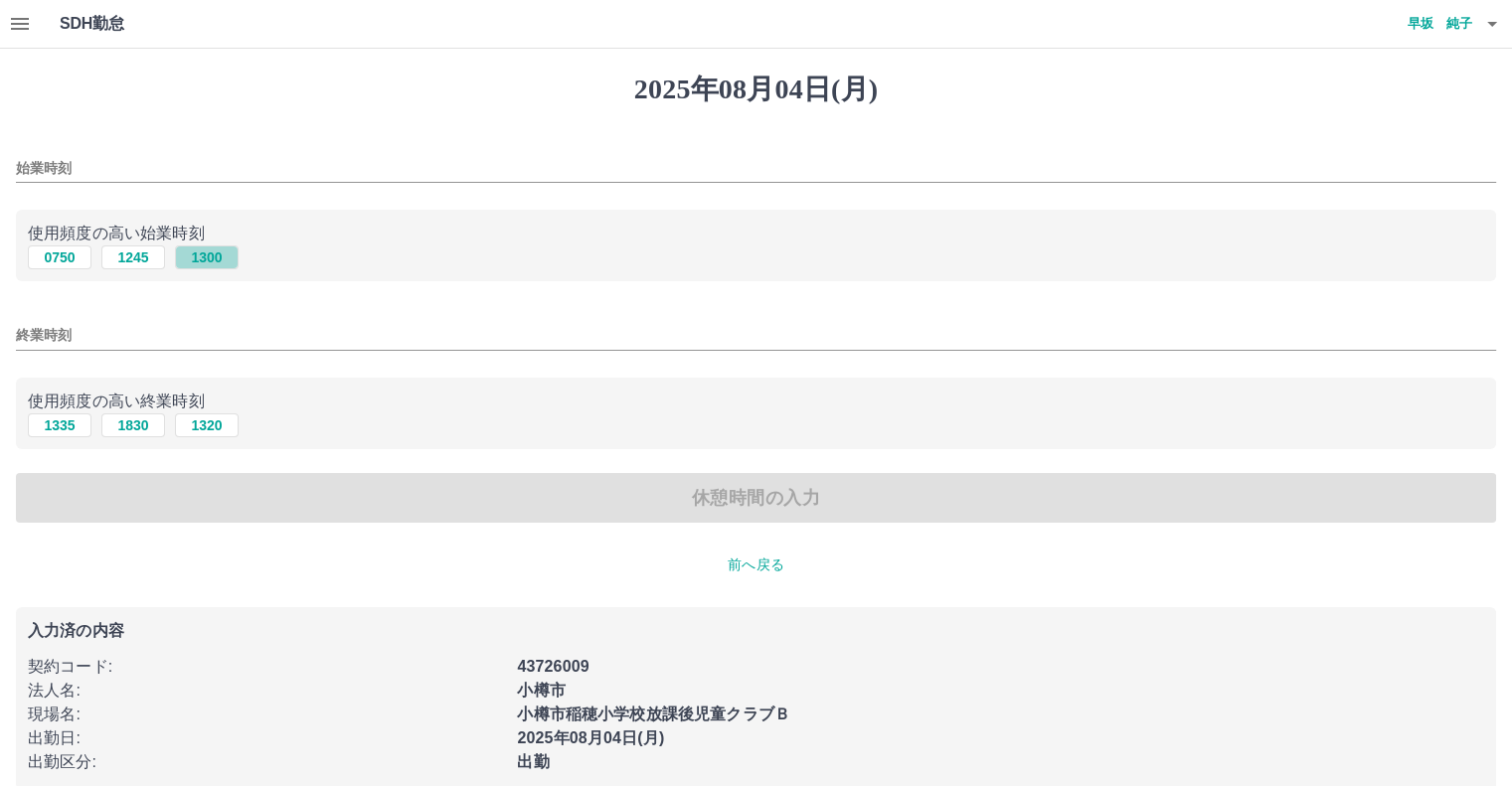 click on "1300" at bounding box center (207, 257) 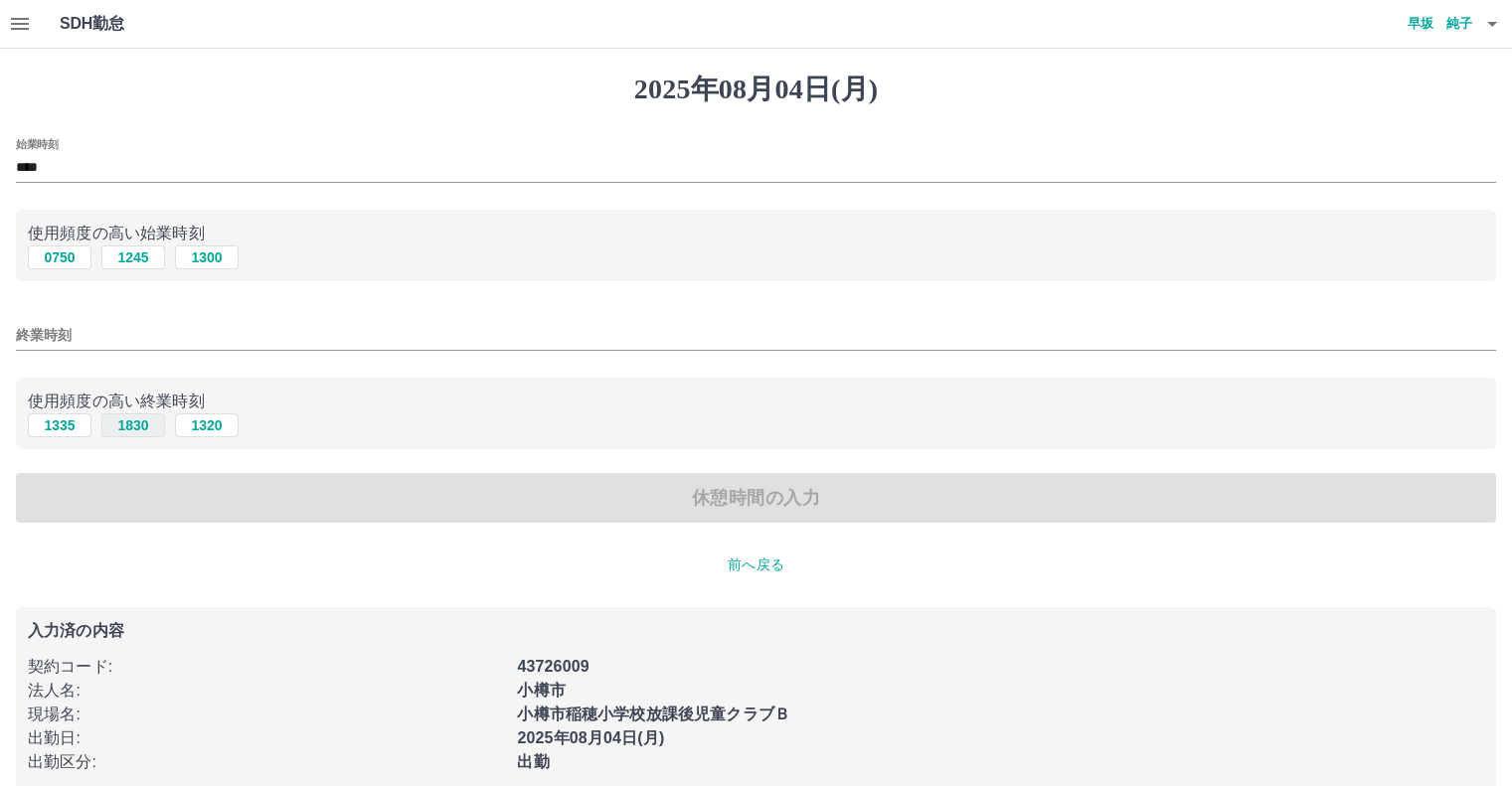 click on "1830" at bounding box center [133, 425] 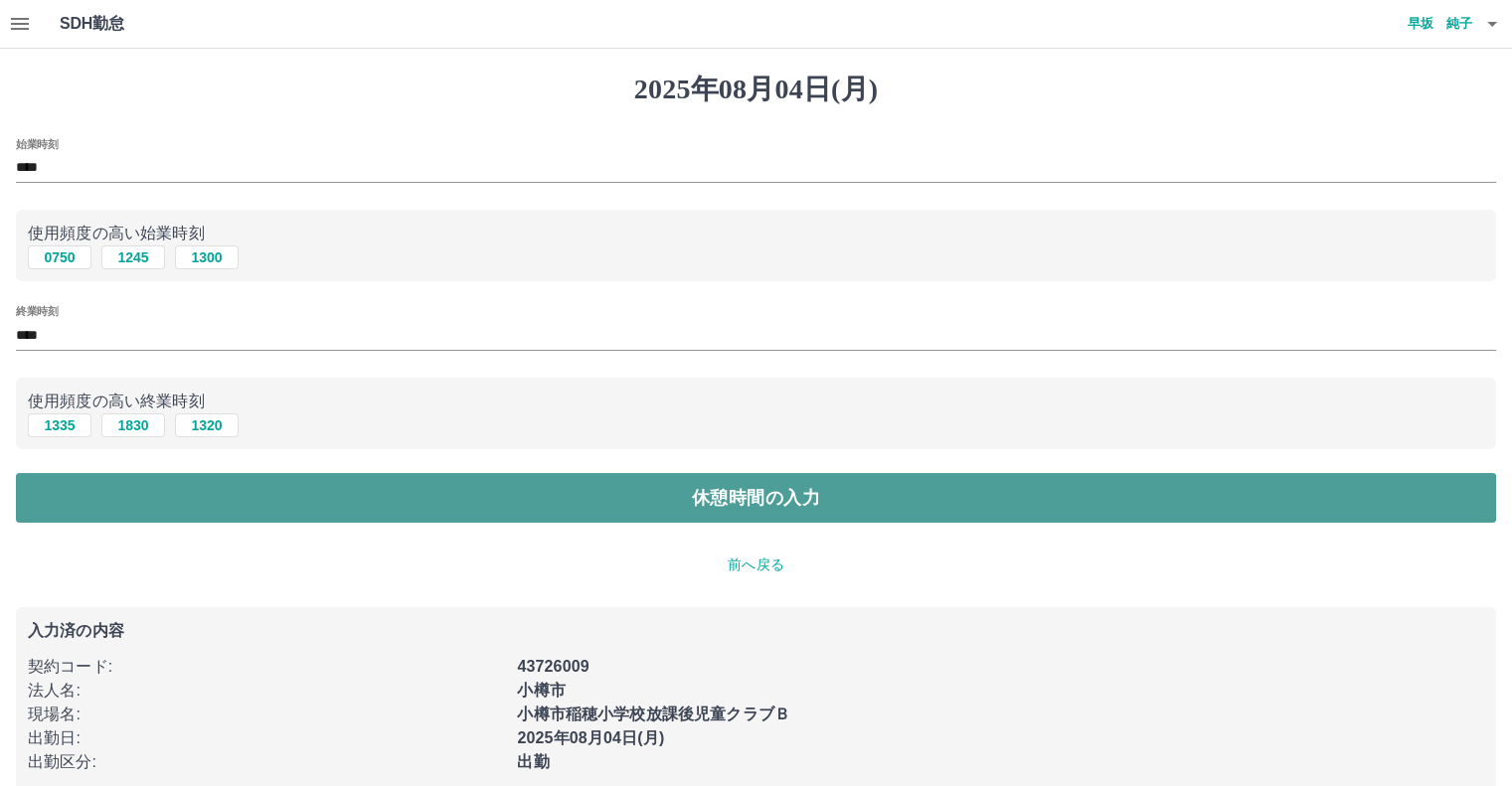 click on "休憩時間の入力" at bounding box center [756, 498] 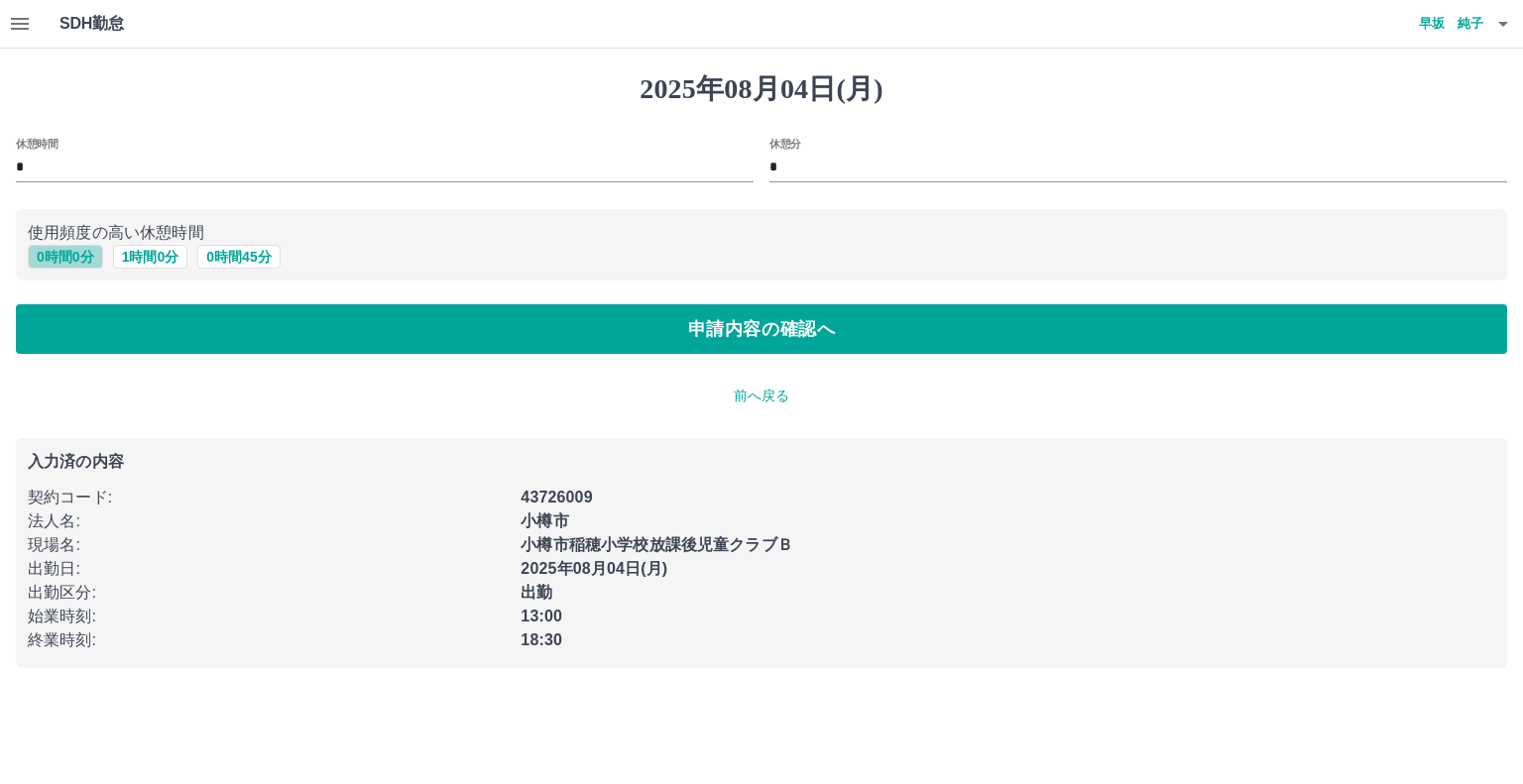 click on "0 時間 0 分" at bounding box center [65, 257] 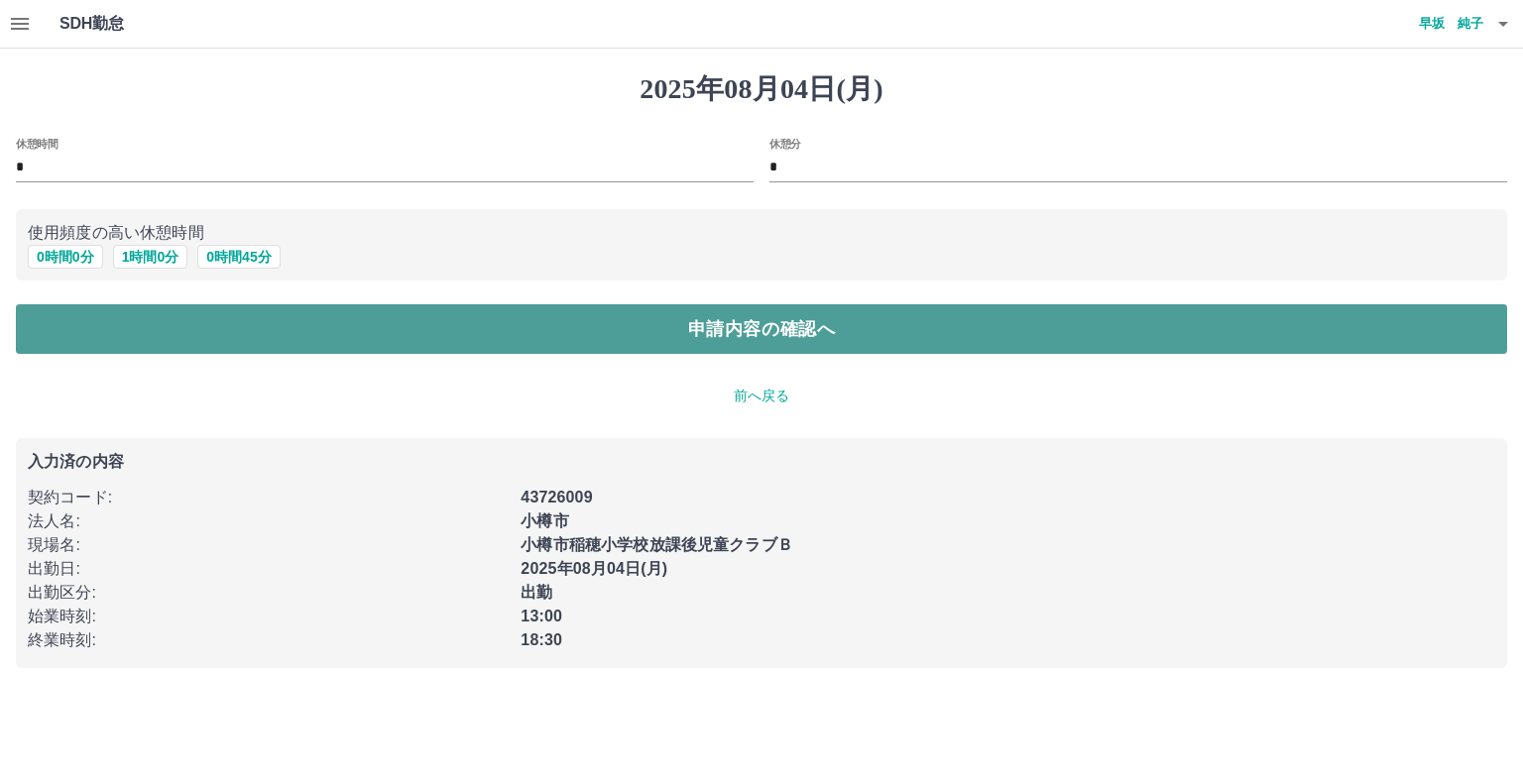 click on "申請内容の確認へ" at bounding box center (762, 329) 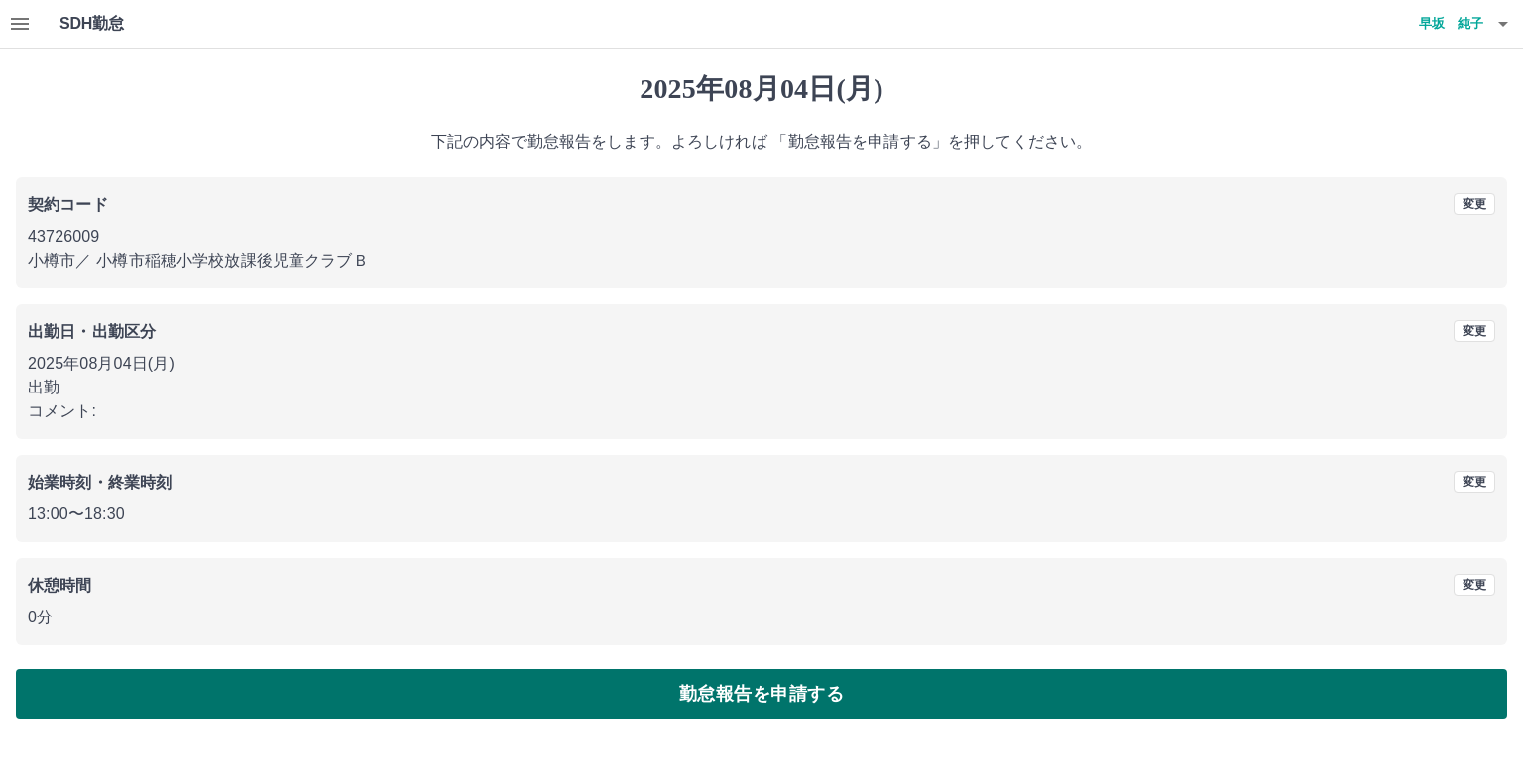 click on "勤怠報告を申請する" at bounding box center [762, 694] 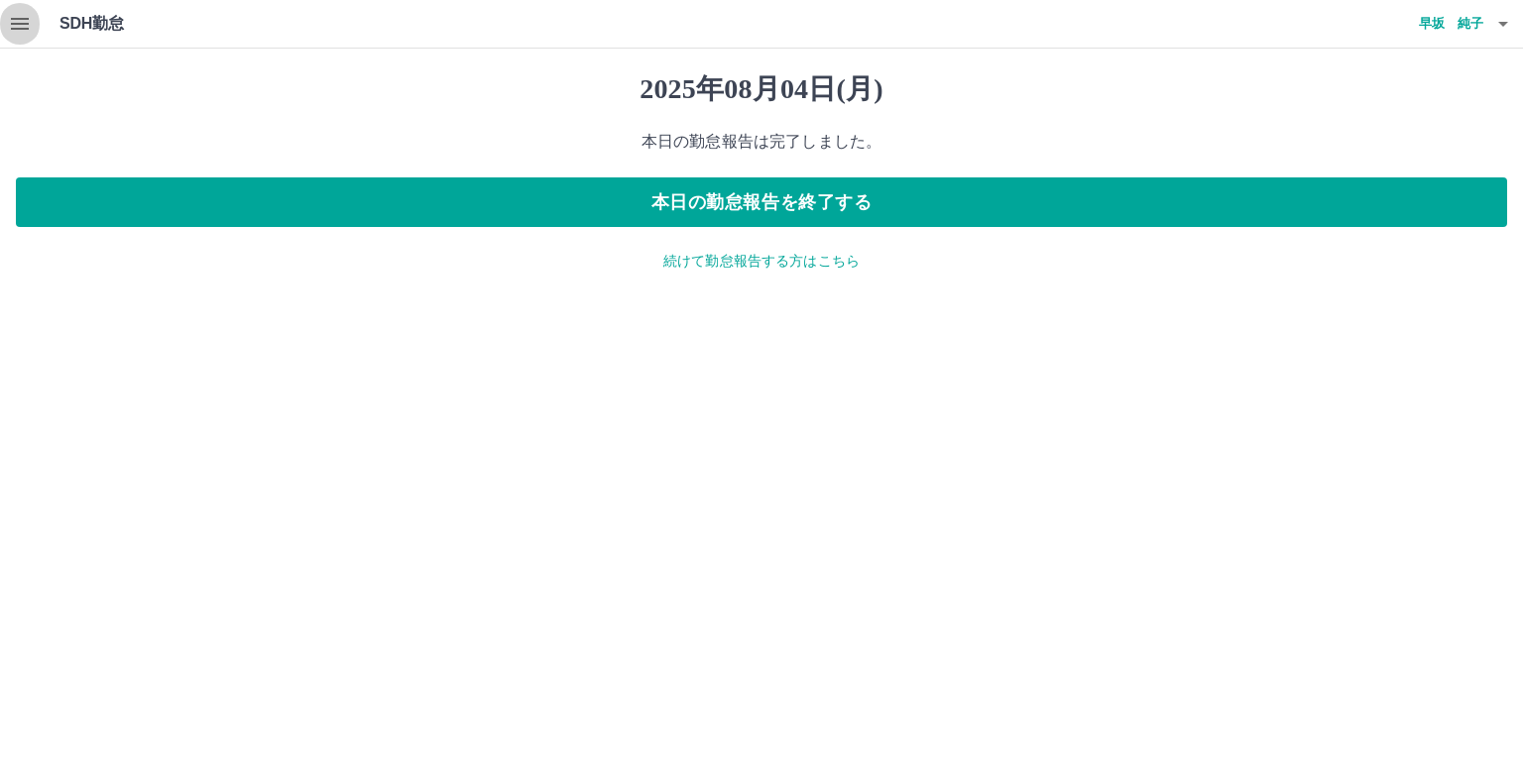 click 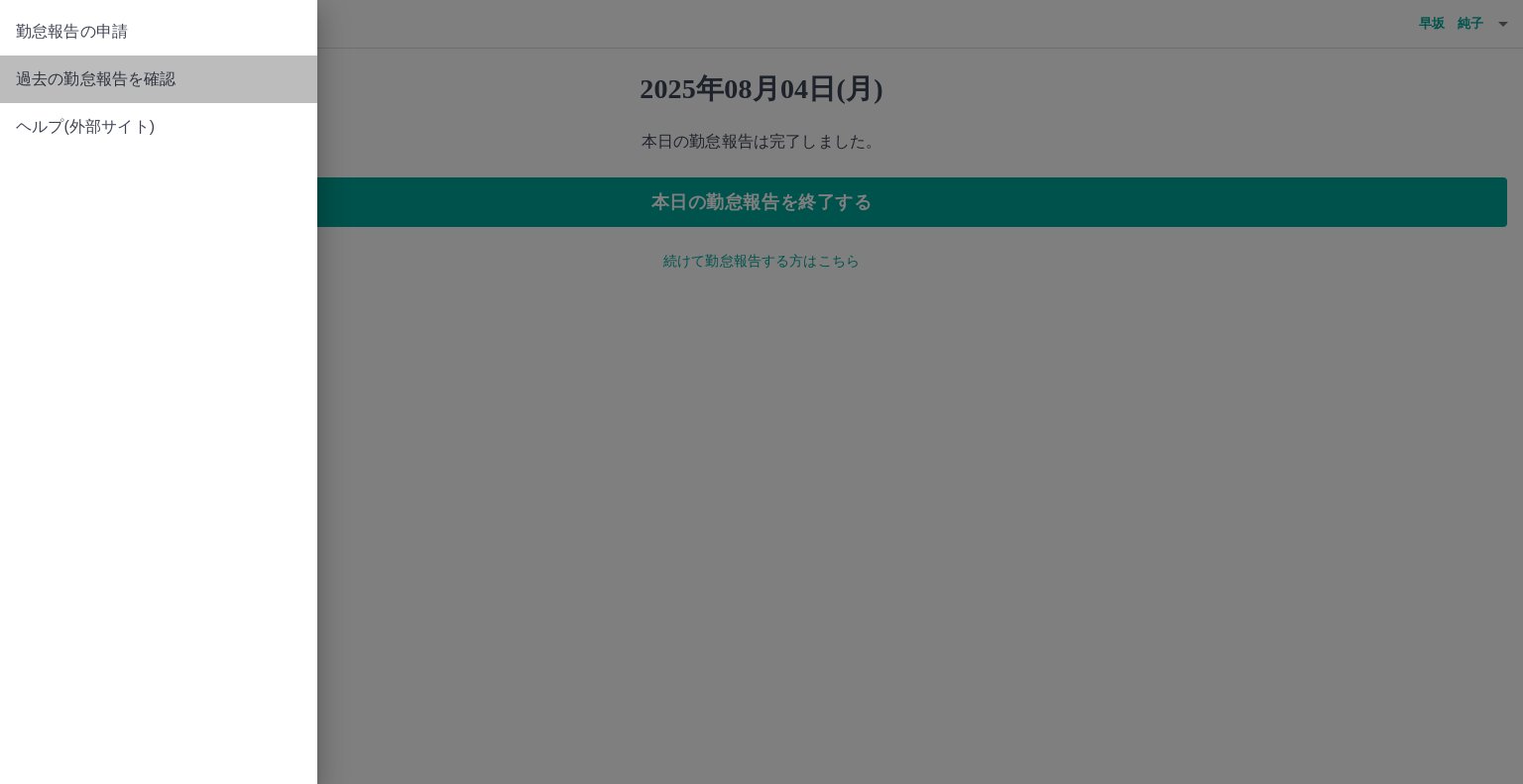 click on "過去の勤怠報告を確認" at bounding box center (159, 79) 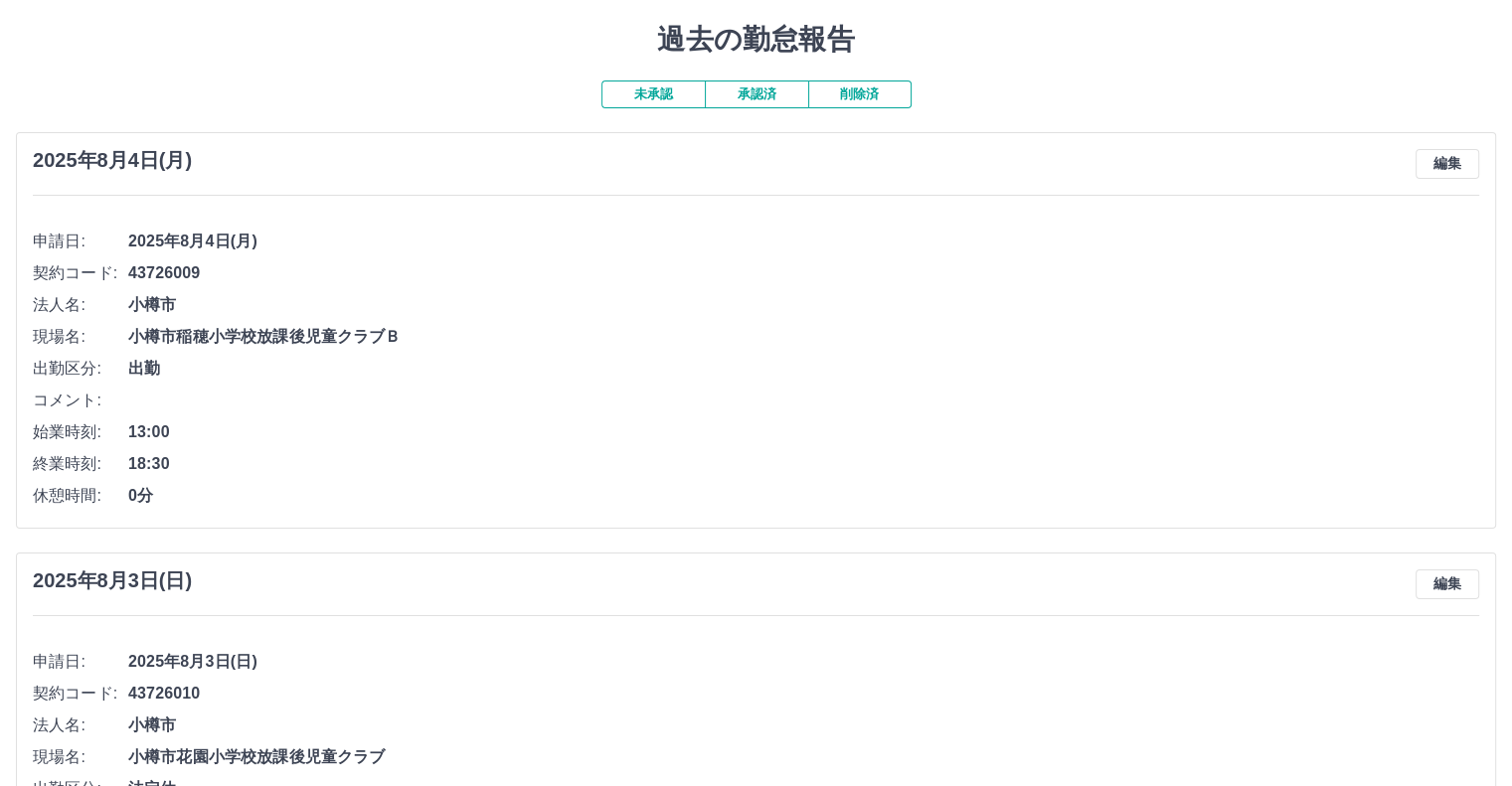 scroll, scrollTop: 0, scrollLeft: 0, axis: both 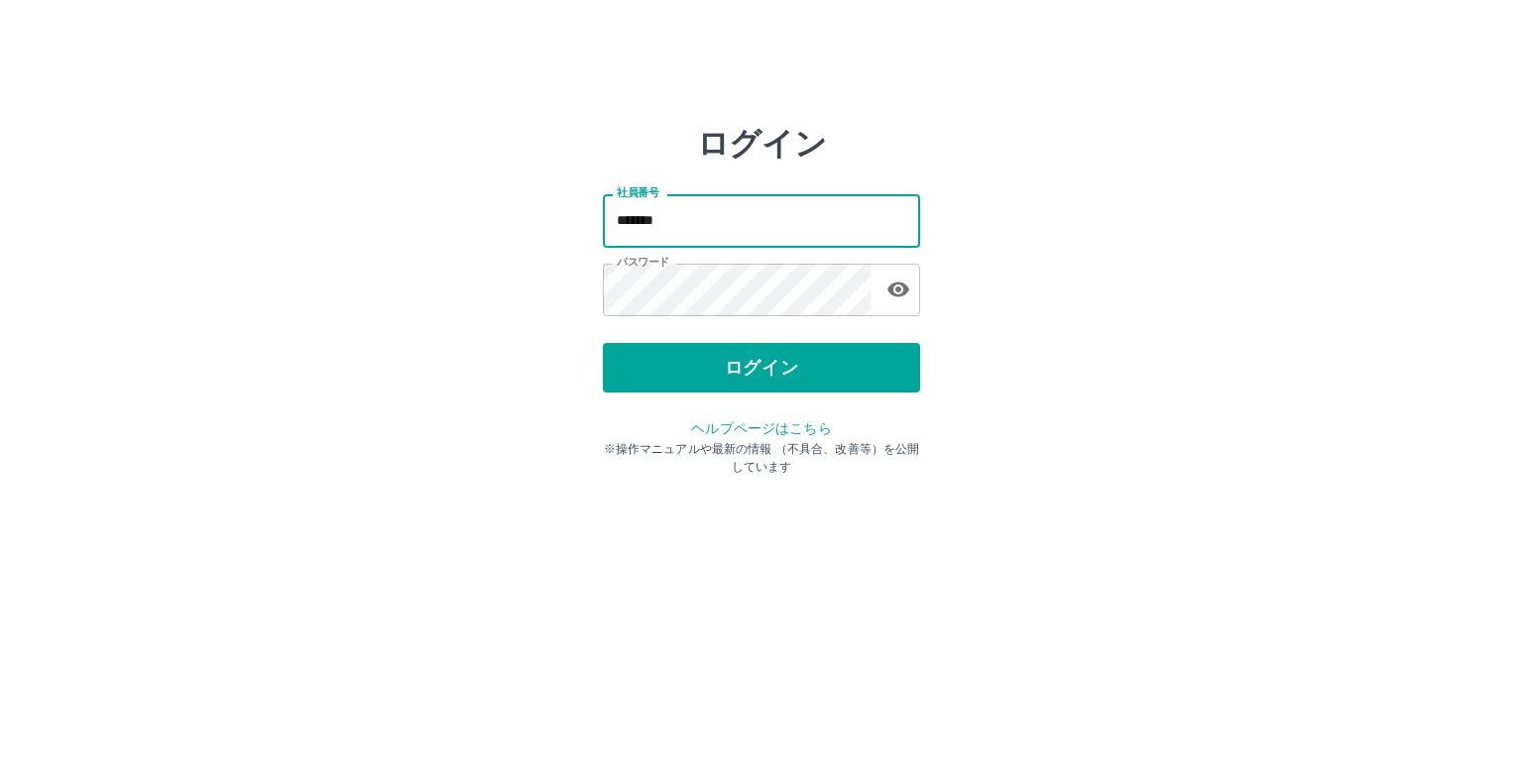 click on "*******" at bounding box center (762, 220) 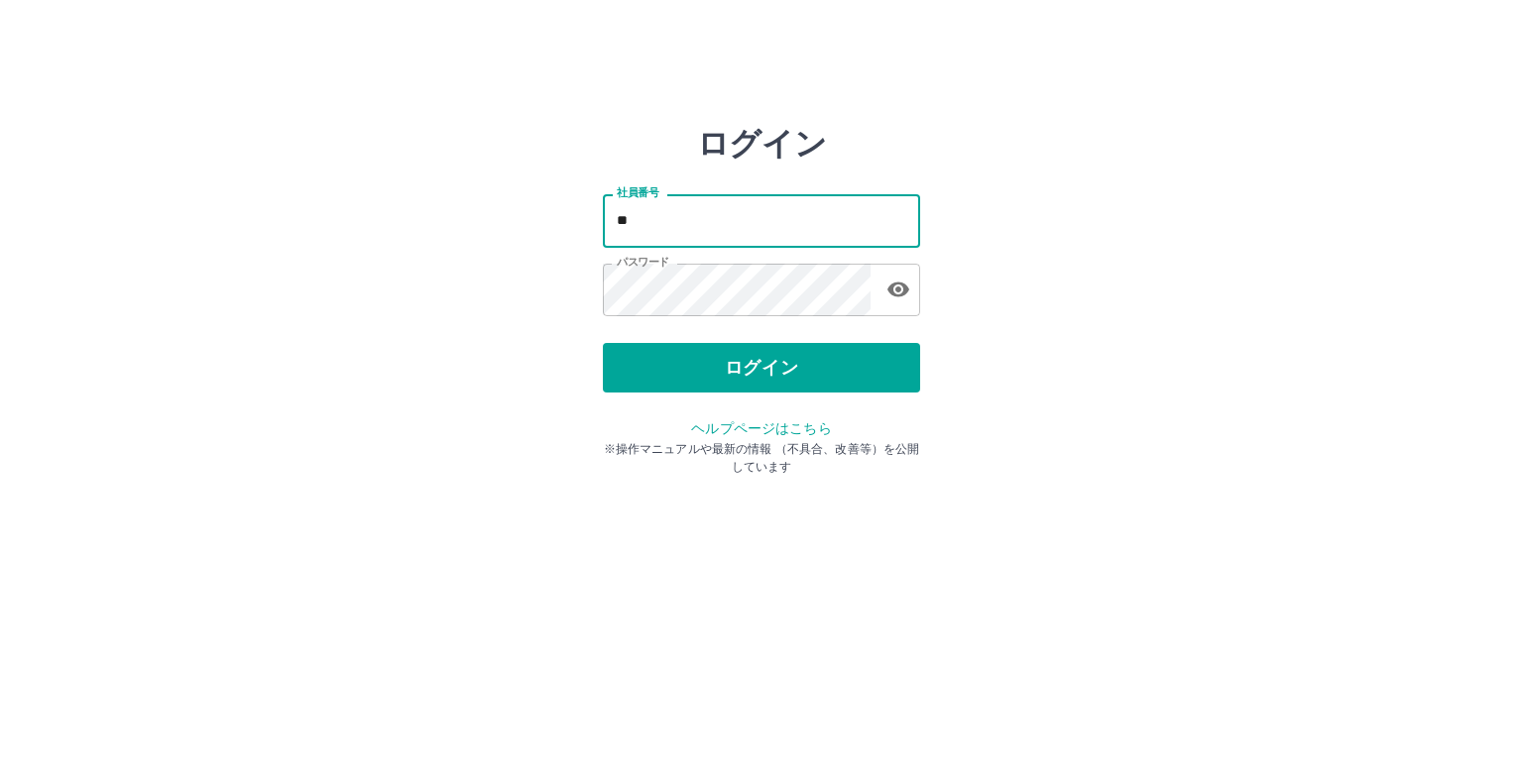 type on "*" 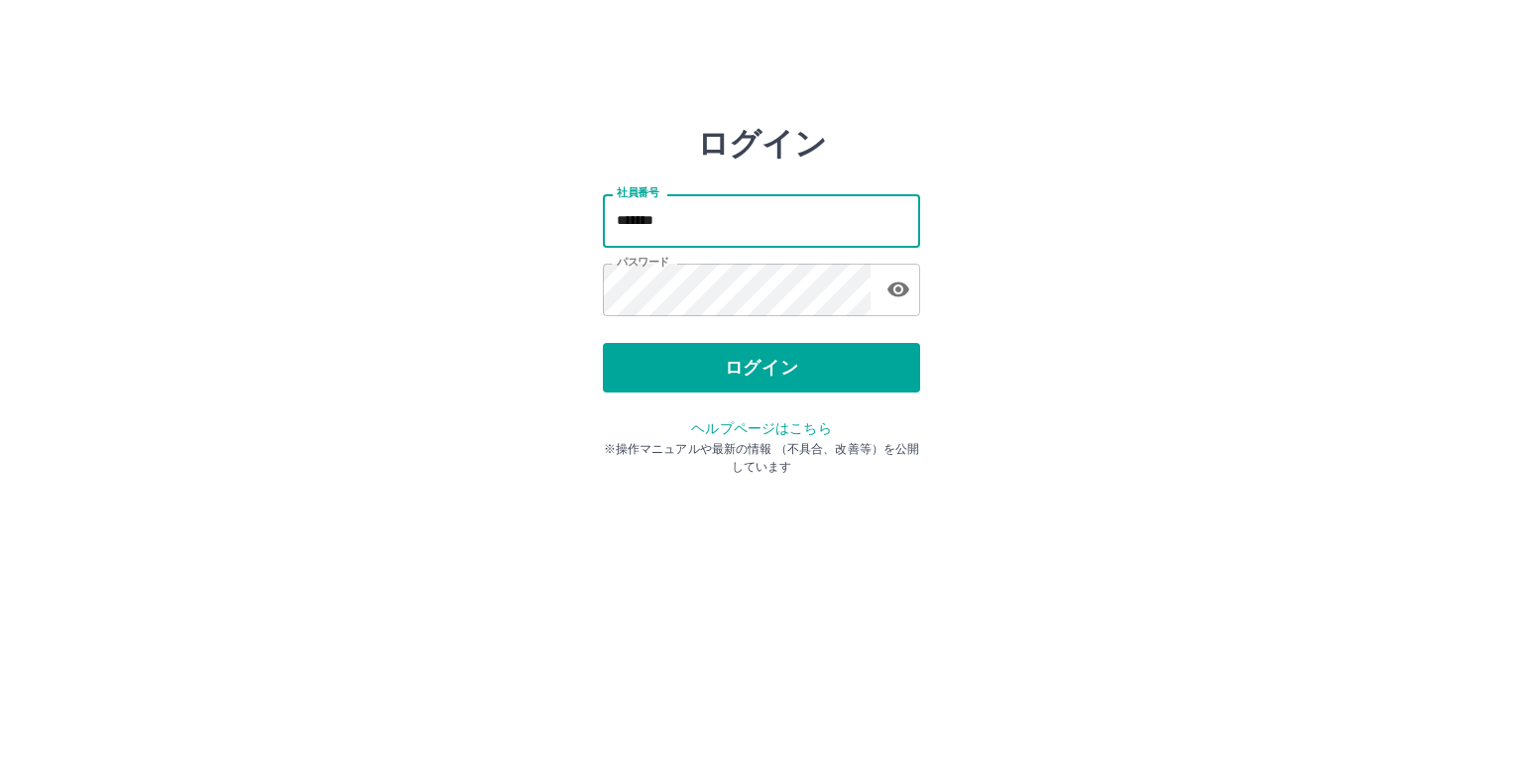 type on "*******" 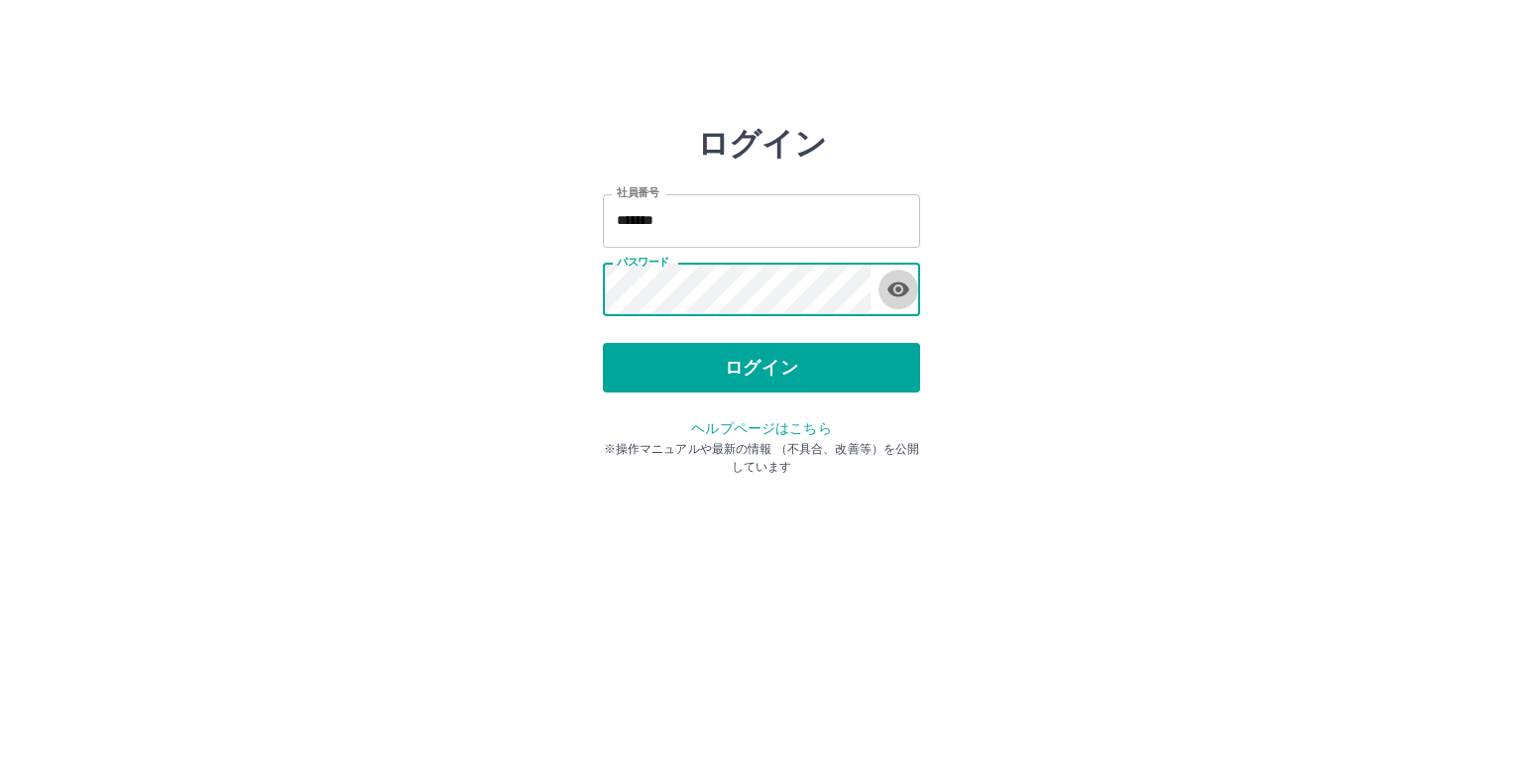 click 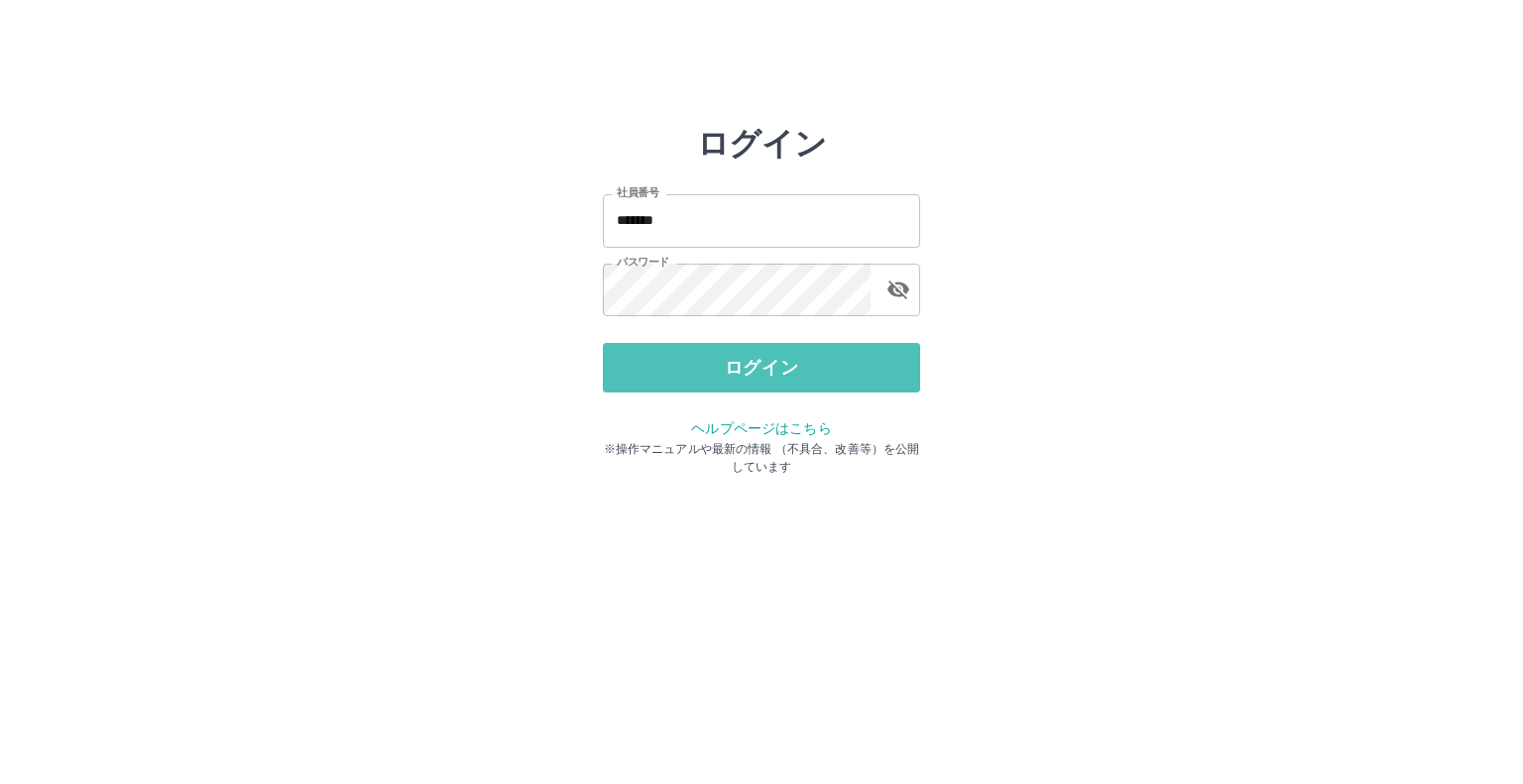 click on "ログイン" at bounding box center (762, 368) 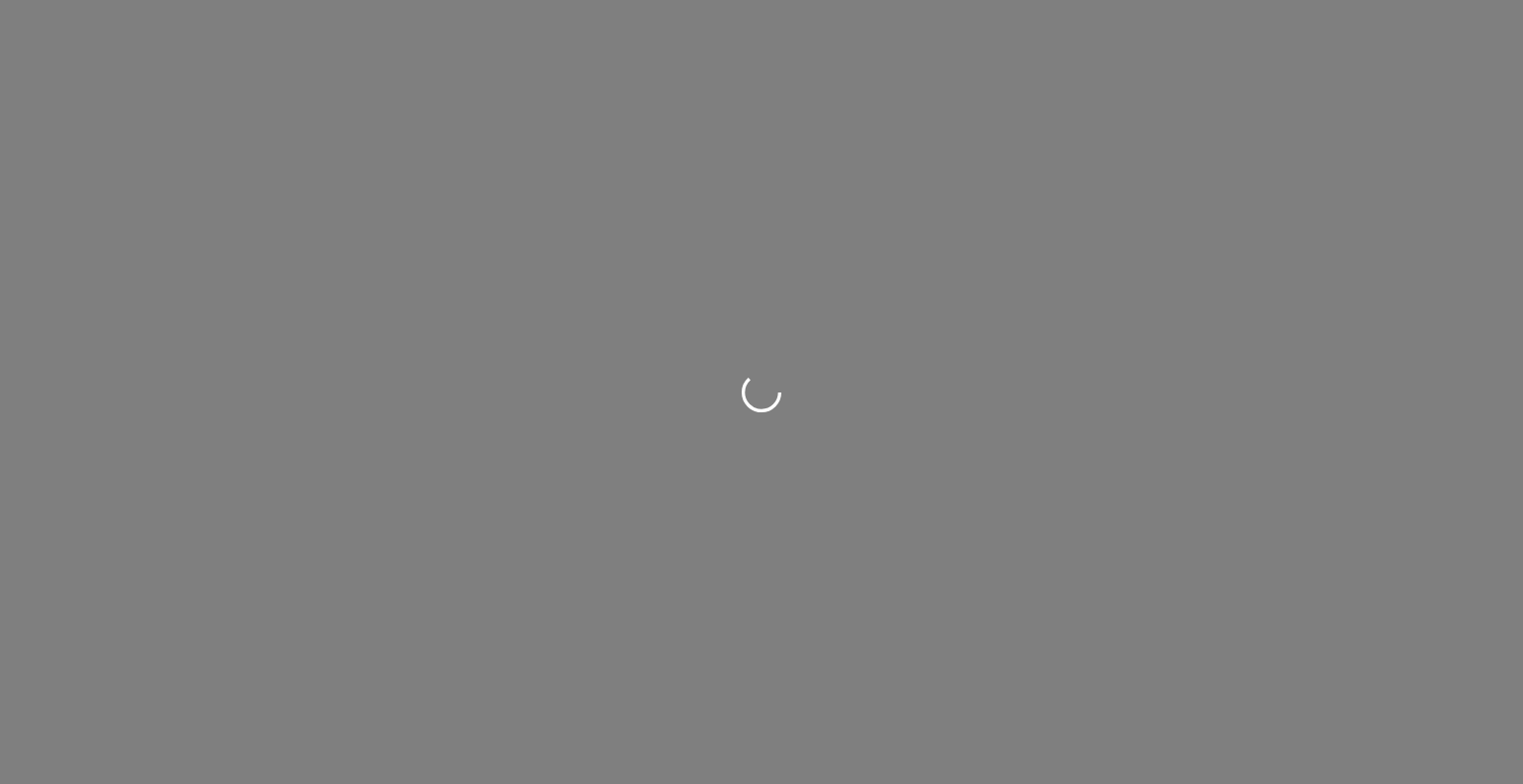 scroll, scrollTop: 0, scrollLeft: 0, axis: both 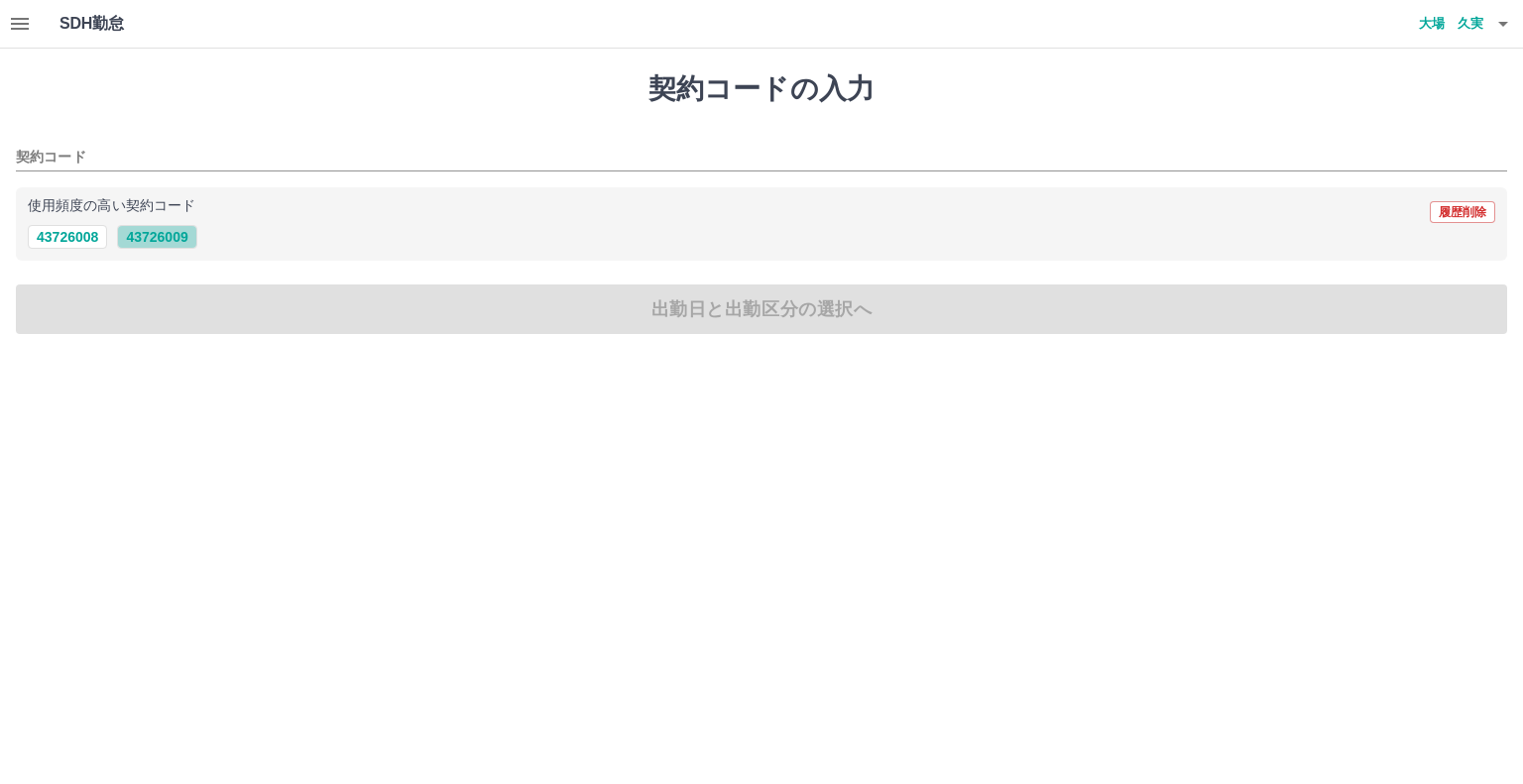 click on "43726009" at bounding box center (157, 237) 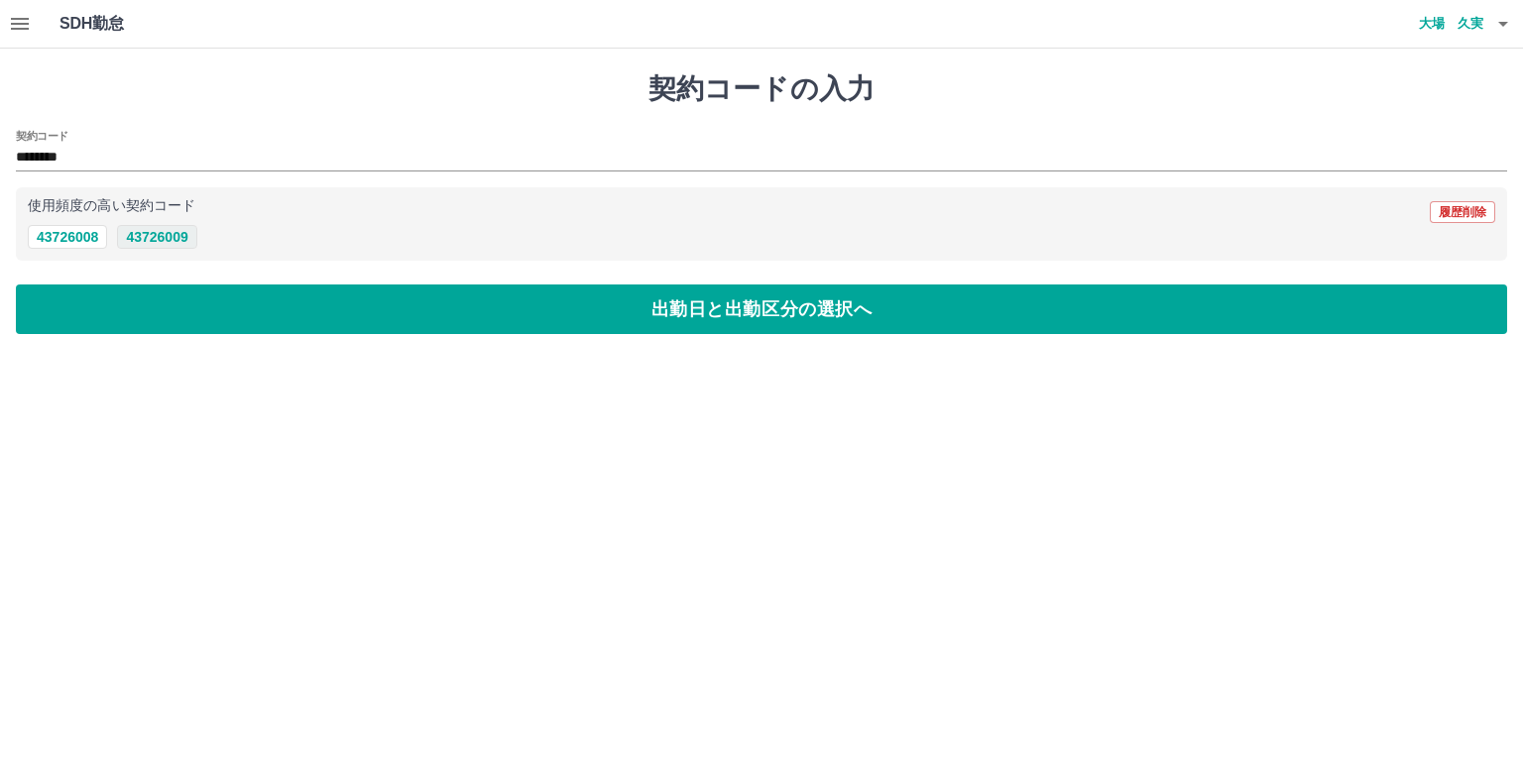 type on "********" 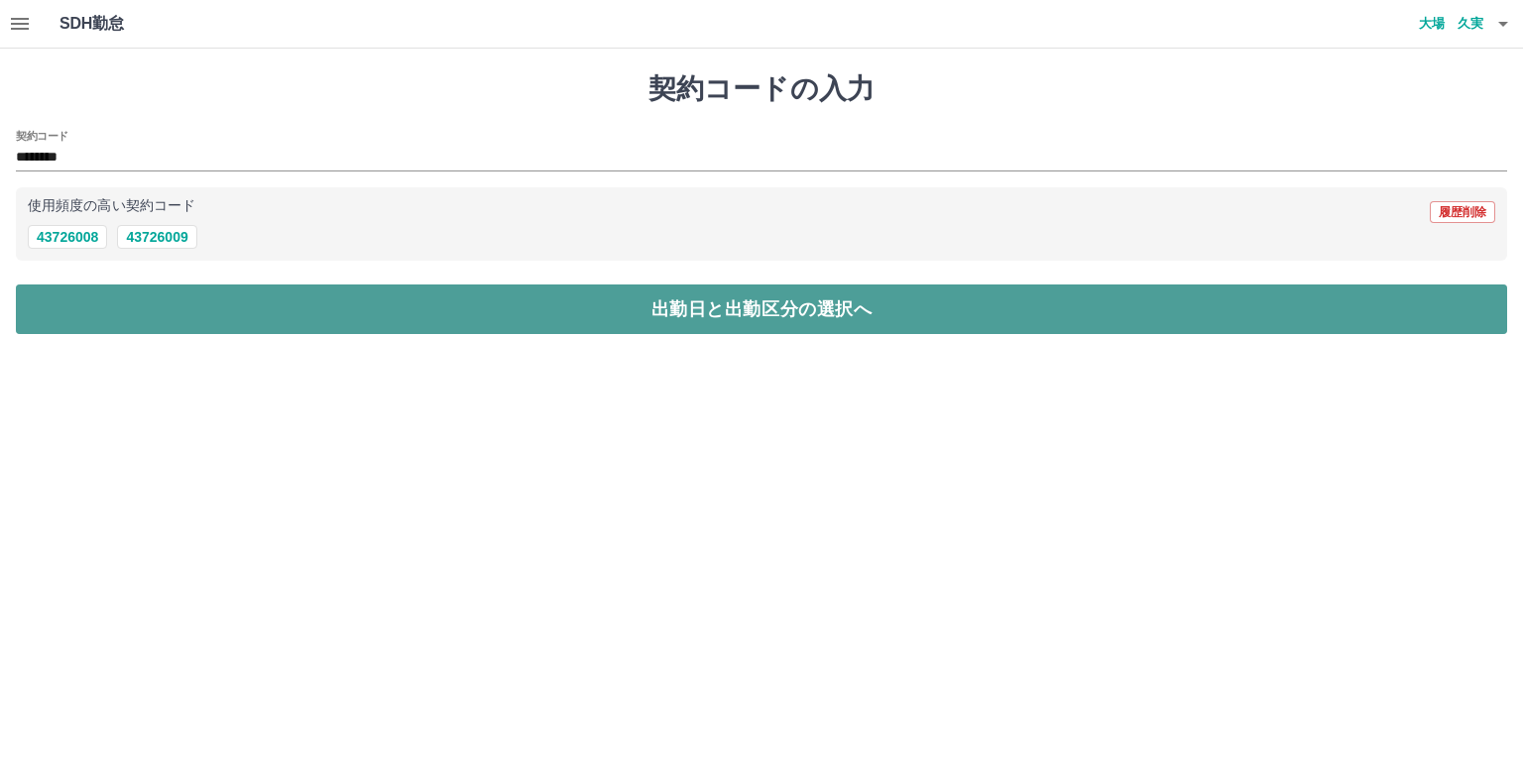 click on "出勤日と出勤区分の選択へ" at bounding box center (762, 309) 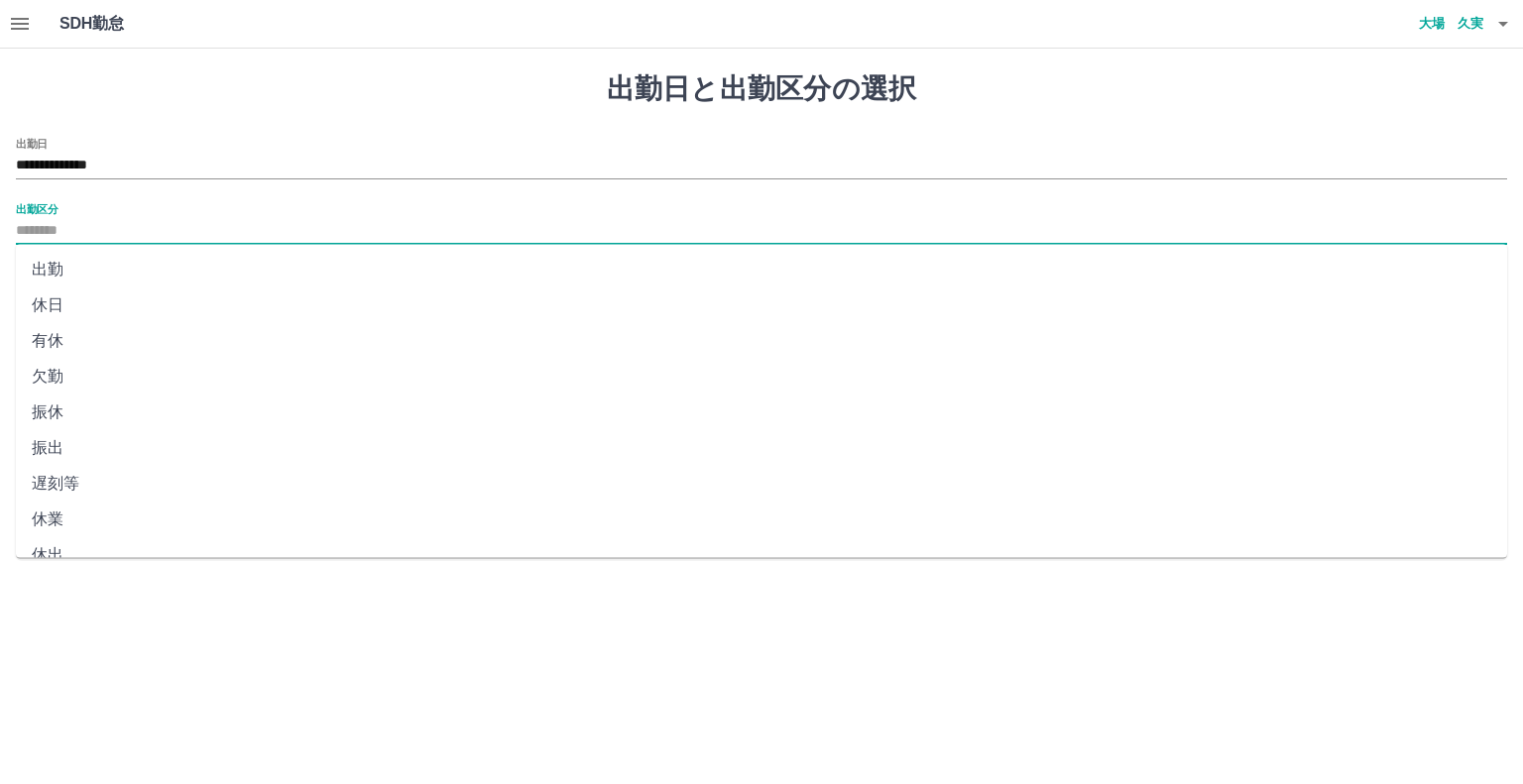 click on "出勤区分" at bounding box center [762, 231] 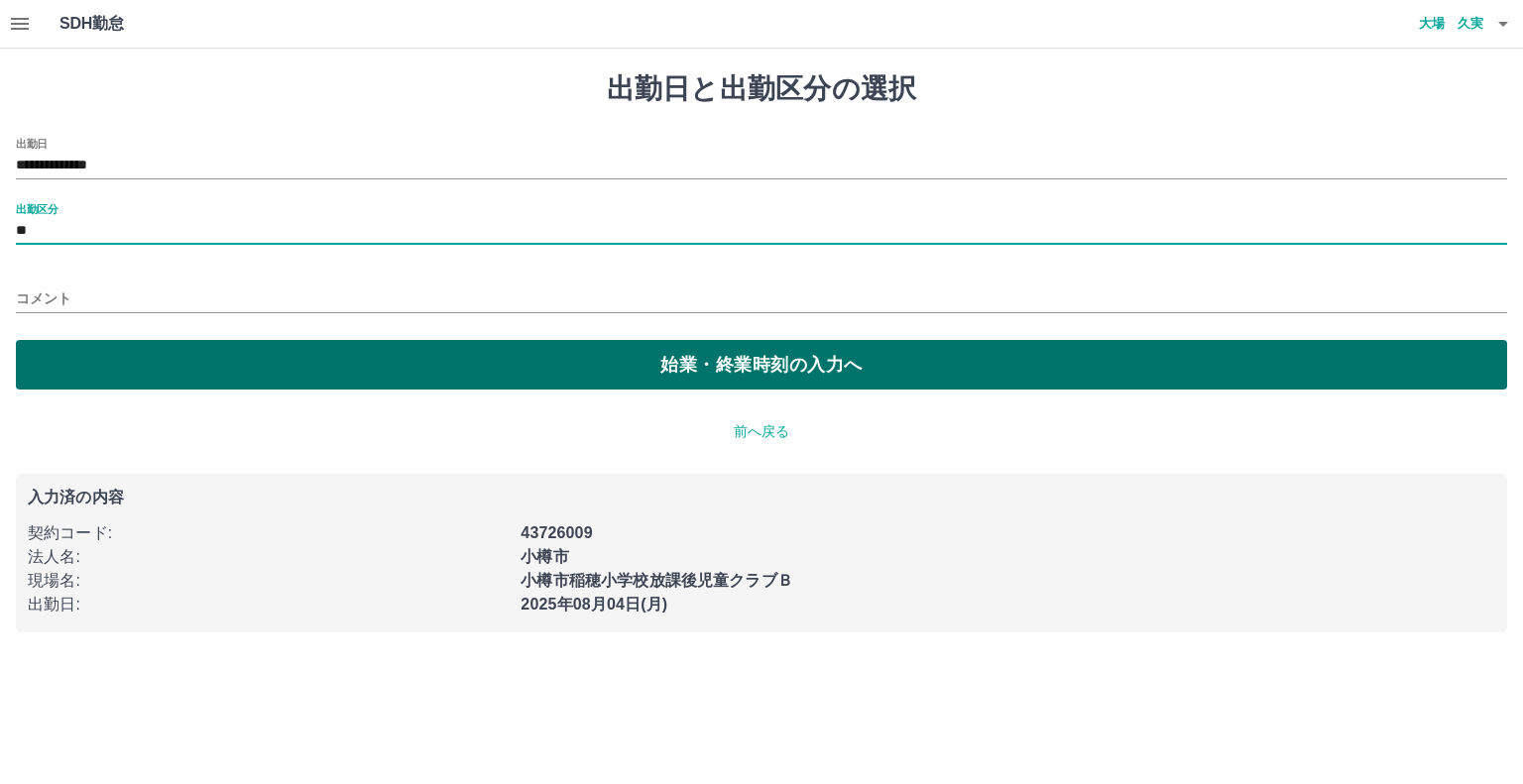 click on "始業・終業時刻の入力へ" at bounding box center (762, 365) 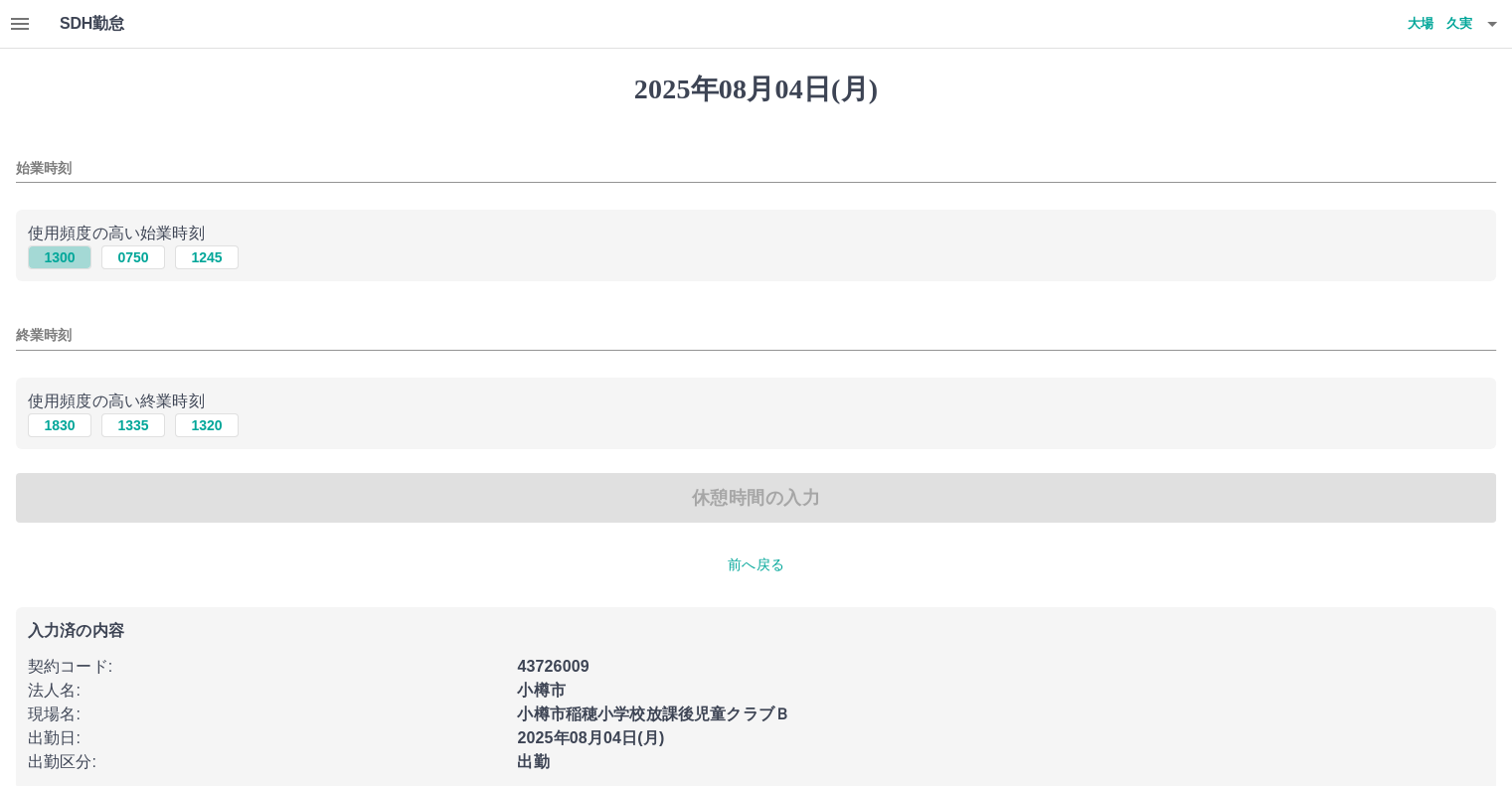 click on "1300" at bounding box center [60, 257] 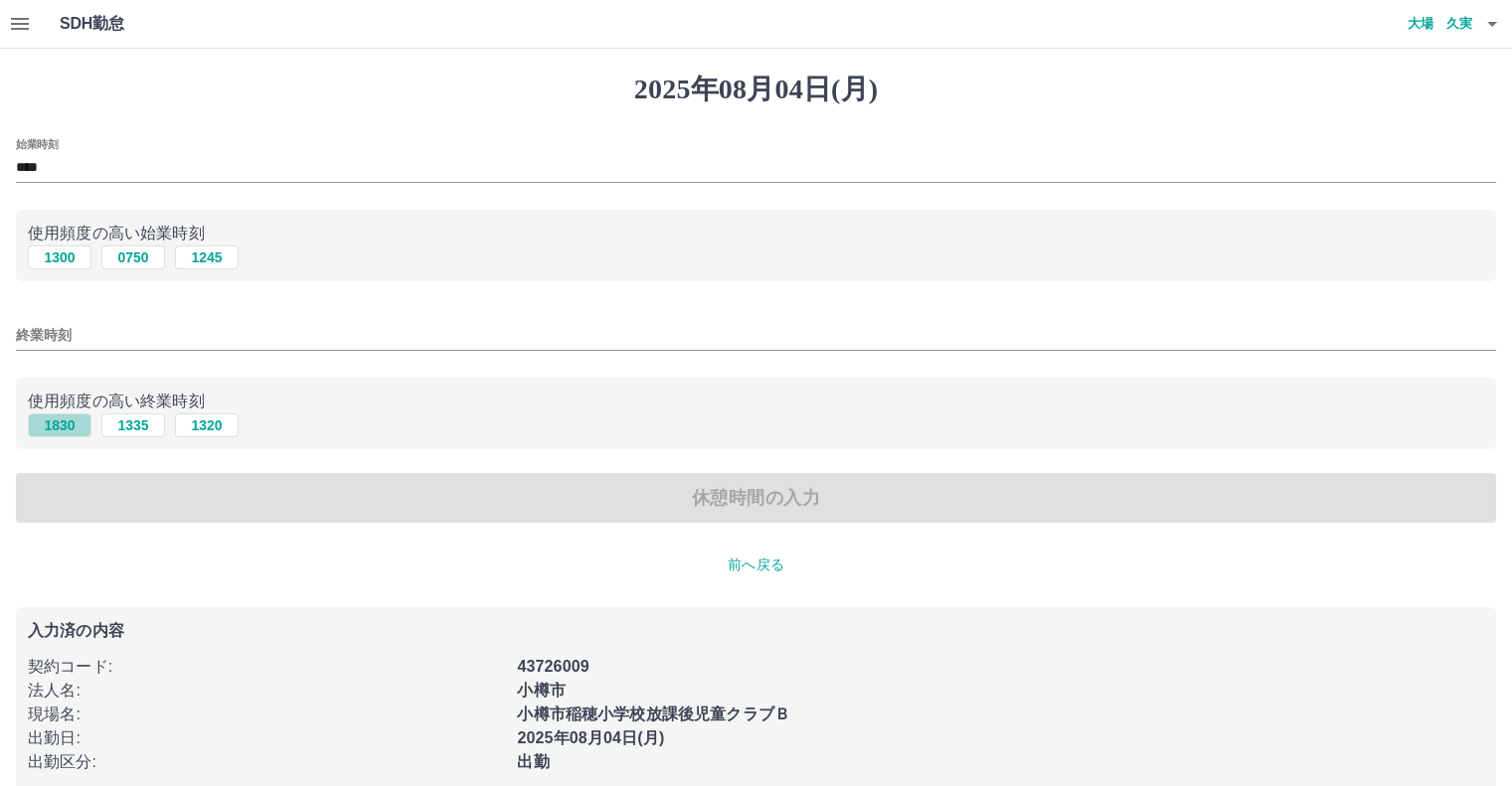 click on "1830" at bounding box center [60, 425] 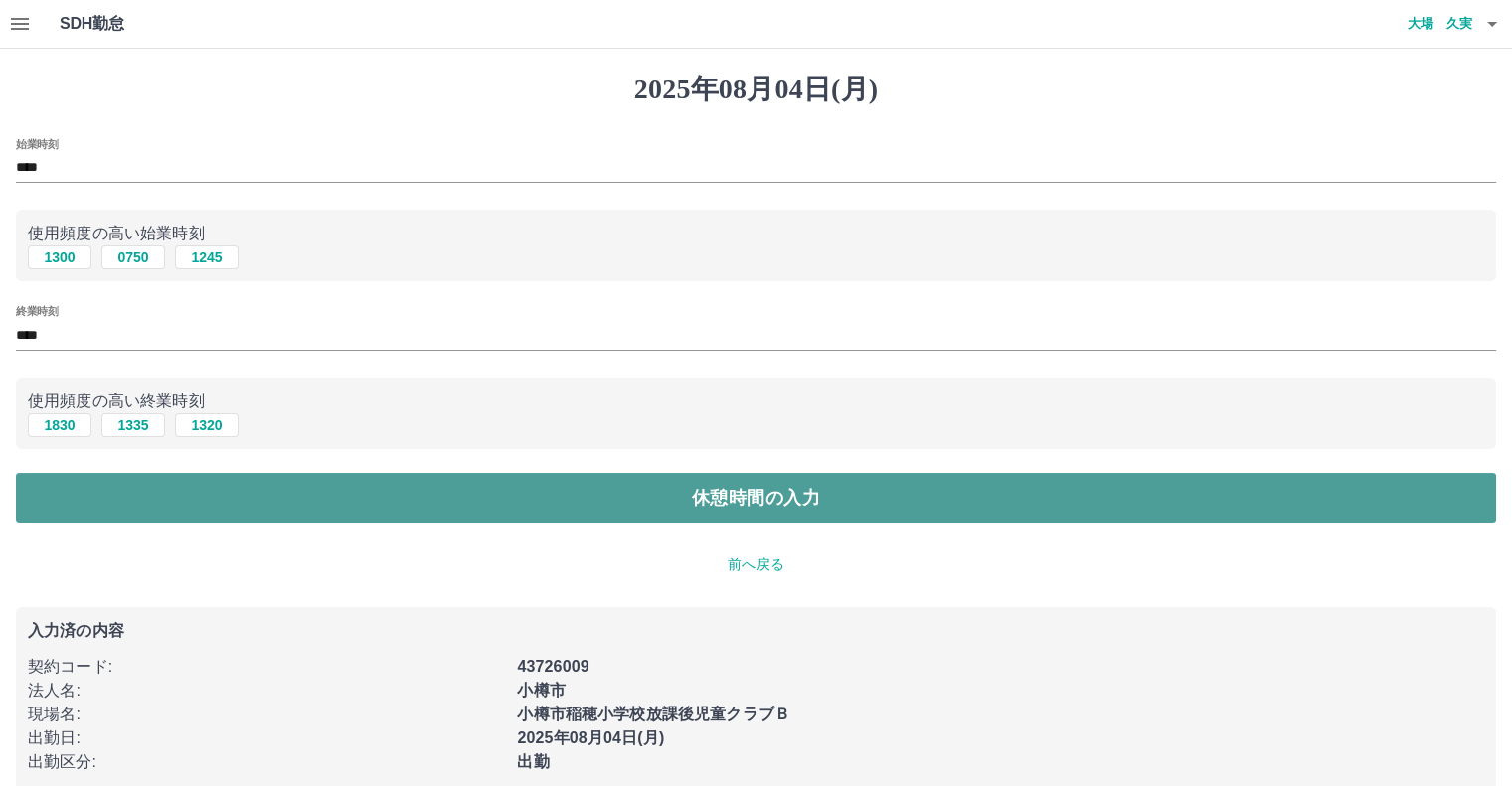 click on "休憩時間の入力" at bounding box center (756, 498) 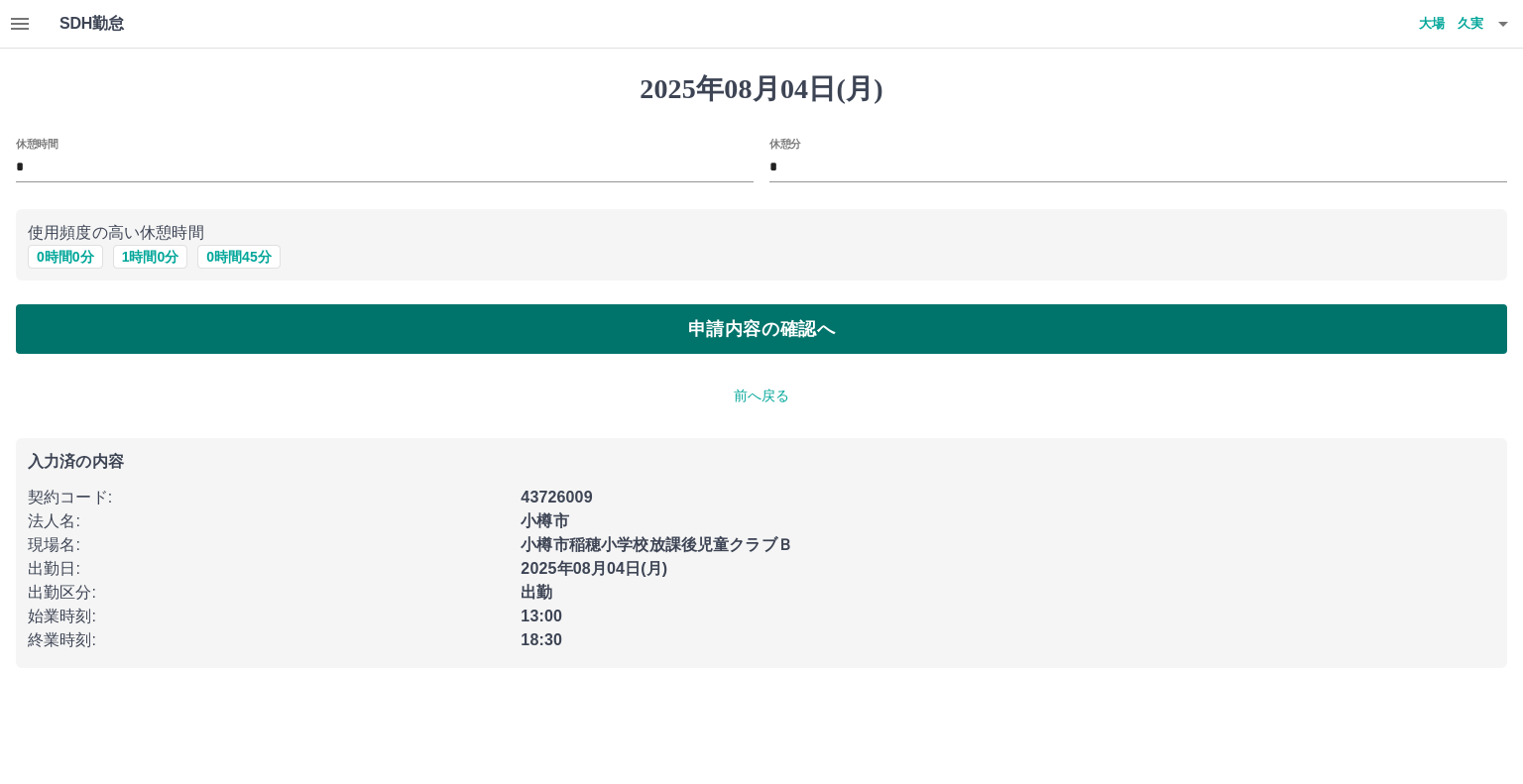 click on "申請内容の確認へ" at bounding box center [762, 329] 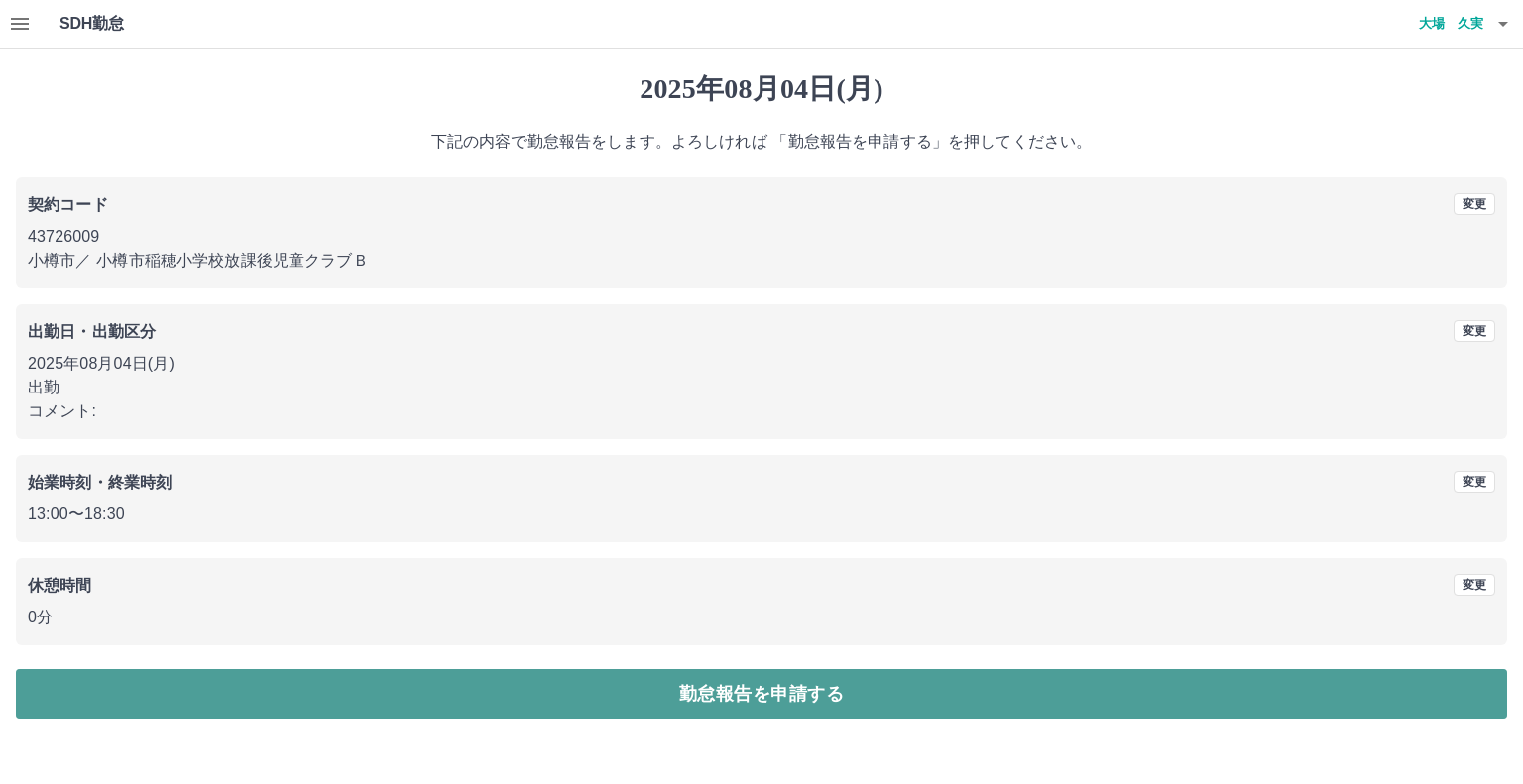 click on "勤怠報告を申請する" at bounding box center (762, 694) 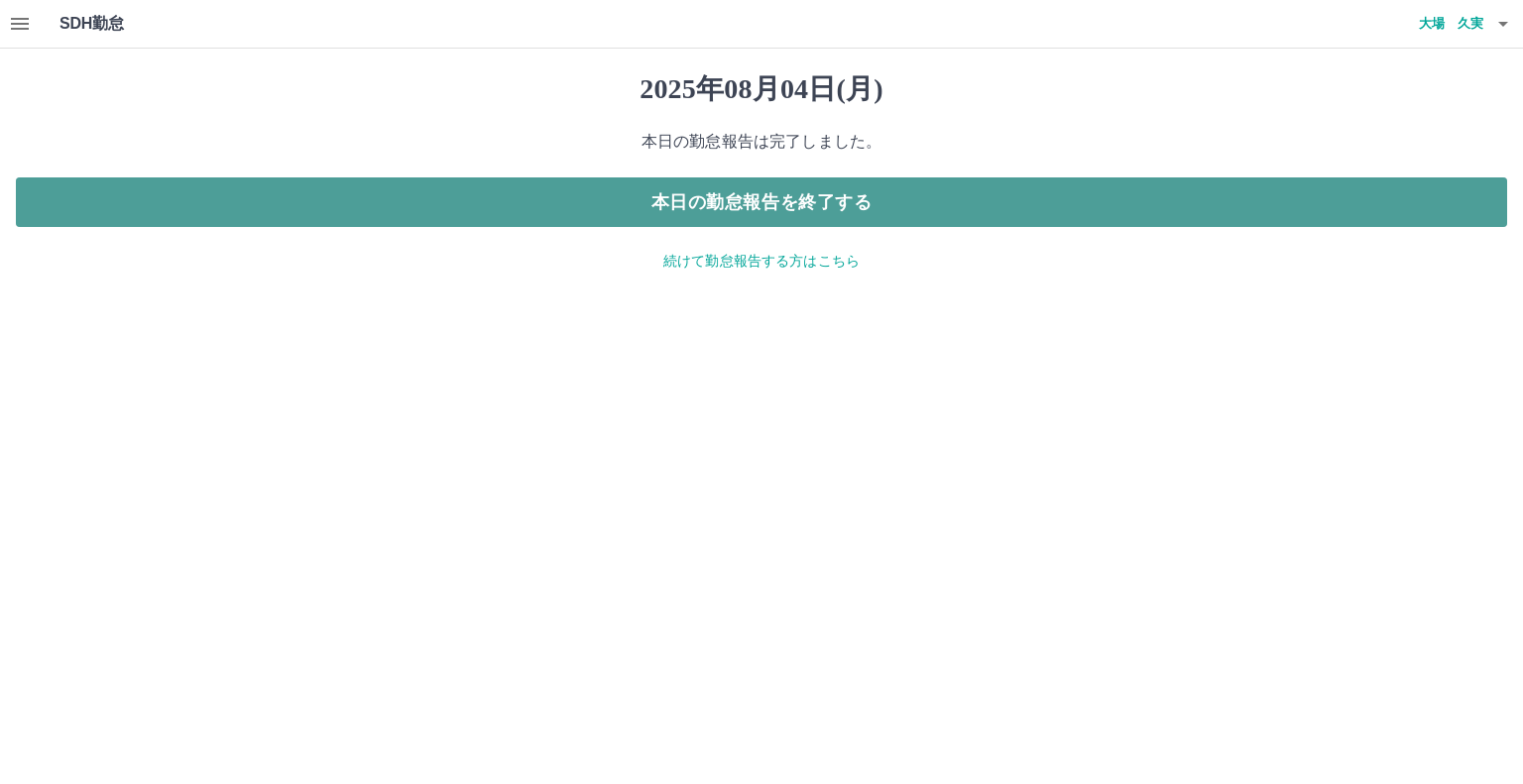 click on "本日の勤怠報告を終了する" at bounding box center (762, 202) 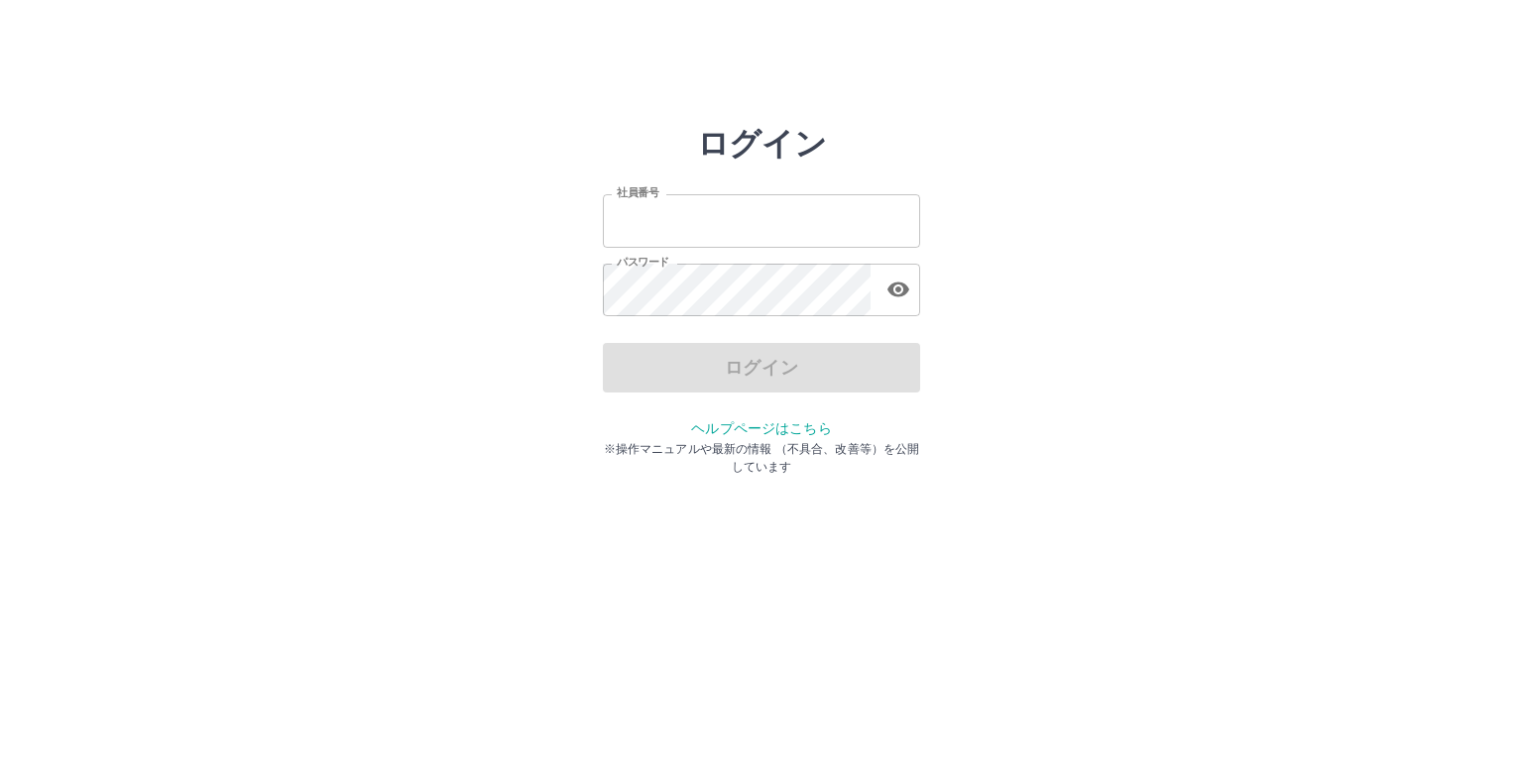 scroll, scrollTop: 0, scrollLeft: 0, axis: both 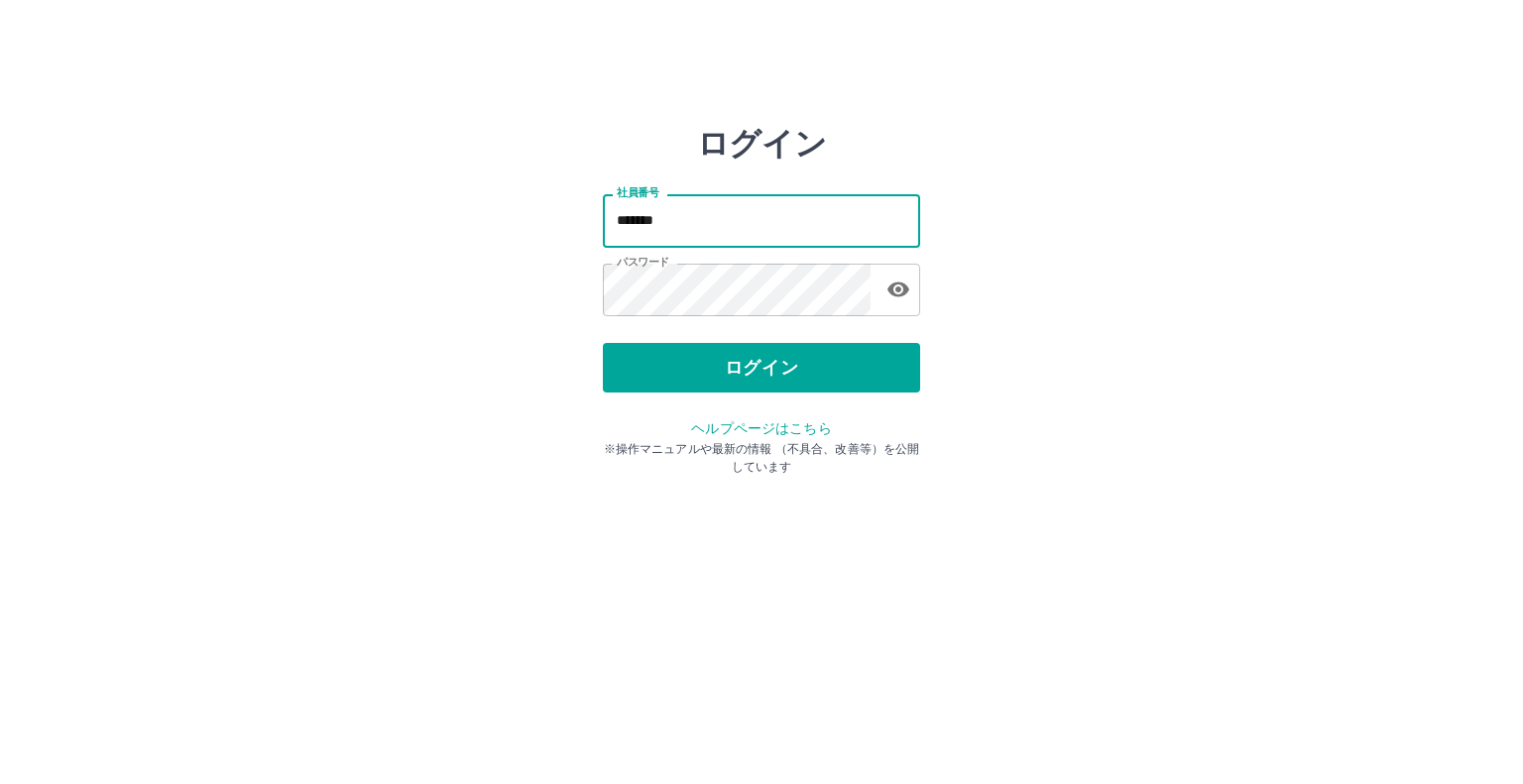 click on "*******" at bounding box center [762, 220] 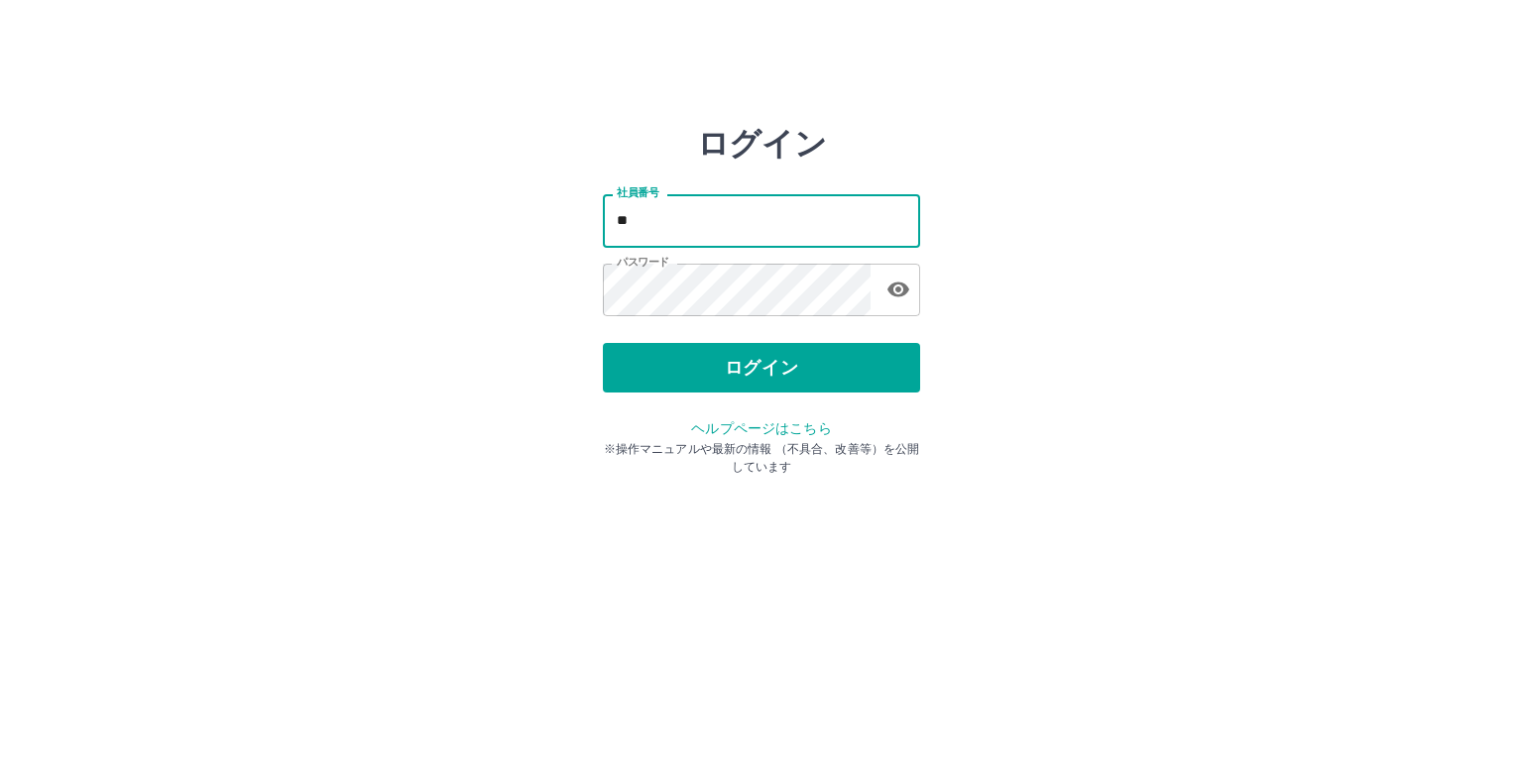 type on "*" 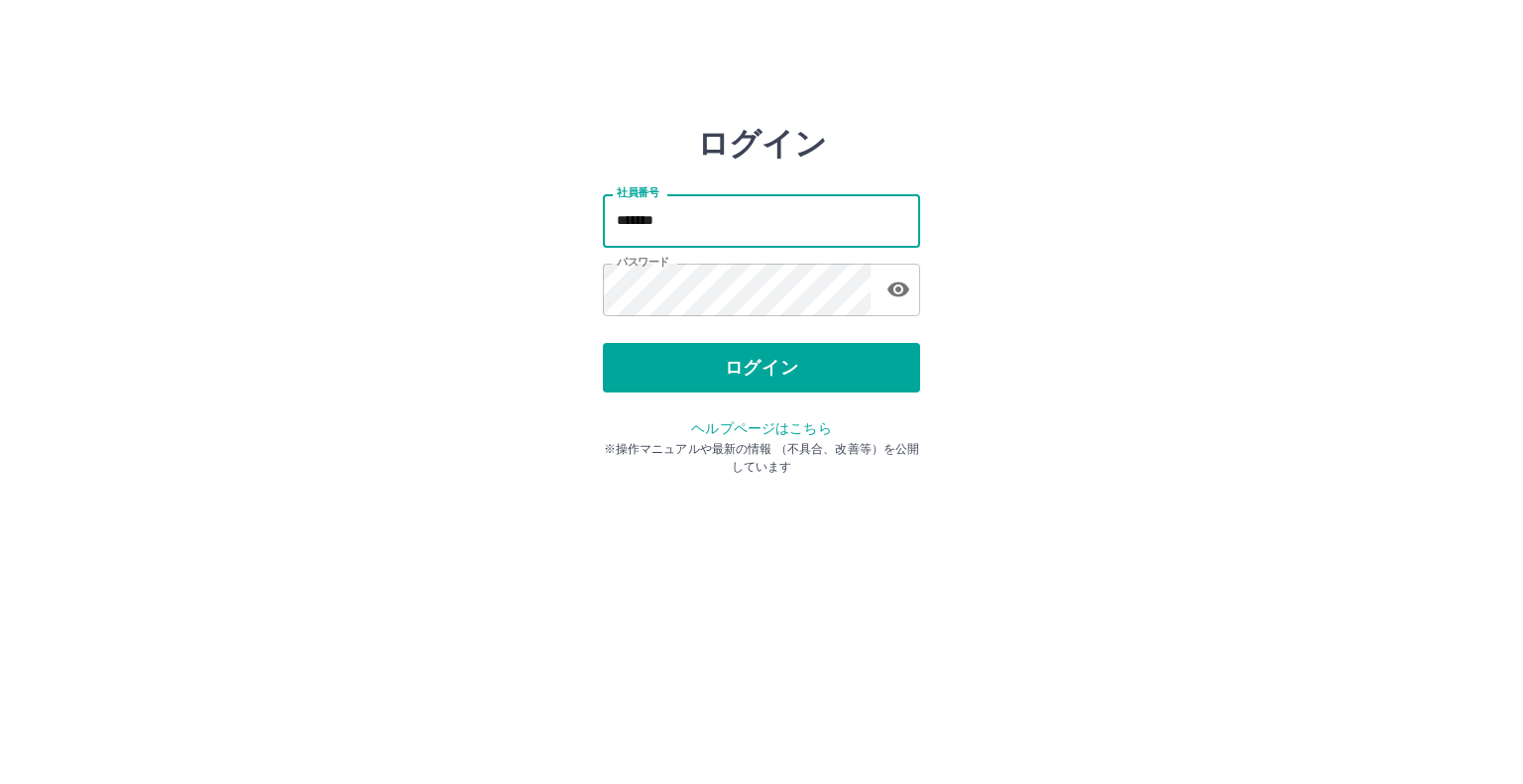 type on "*******" 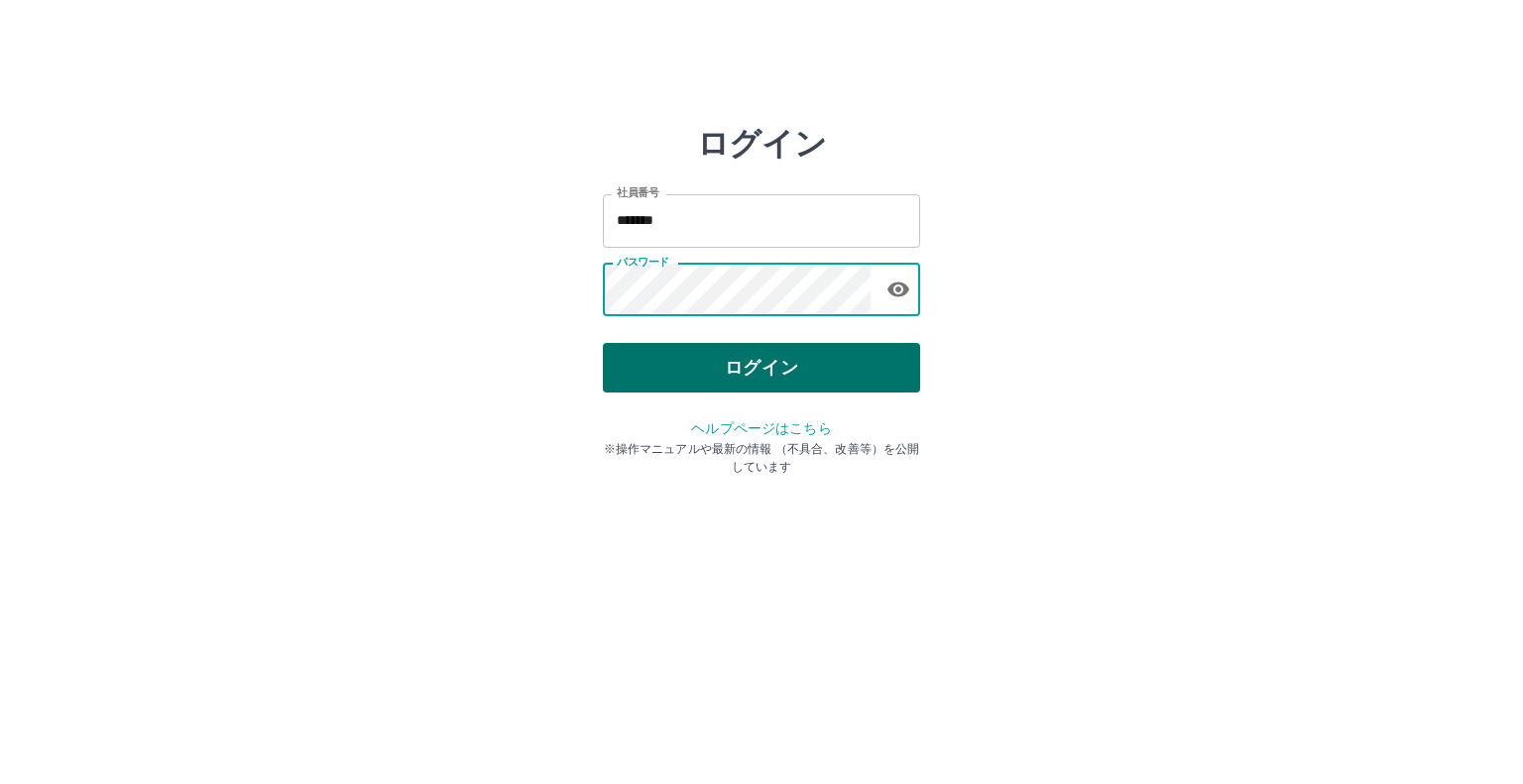 click on "ログイン" at bounding box center [762, 368] 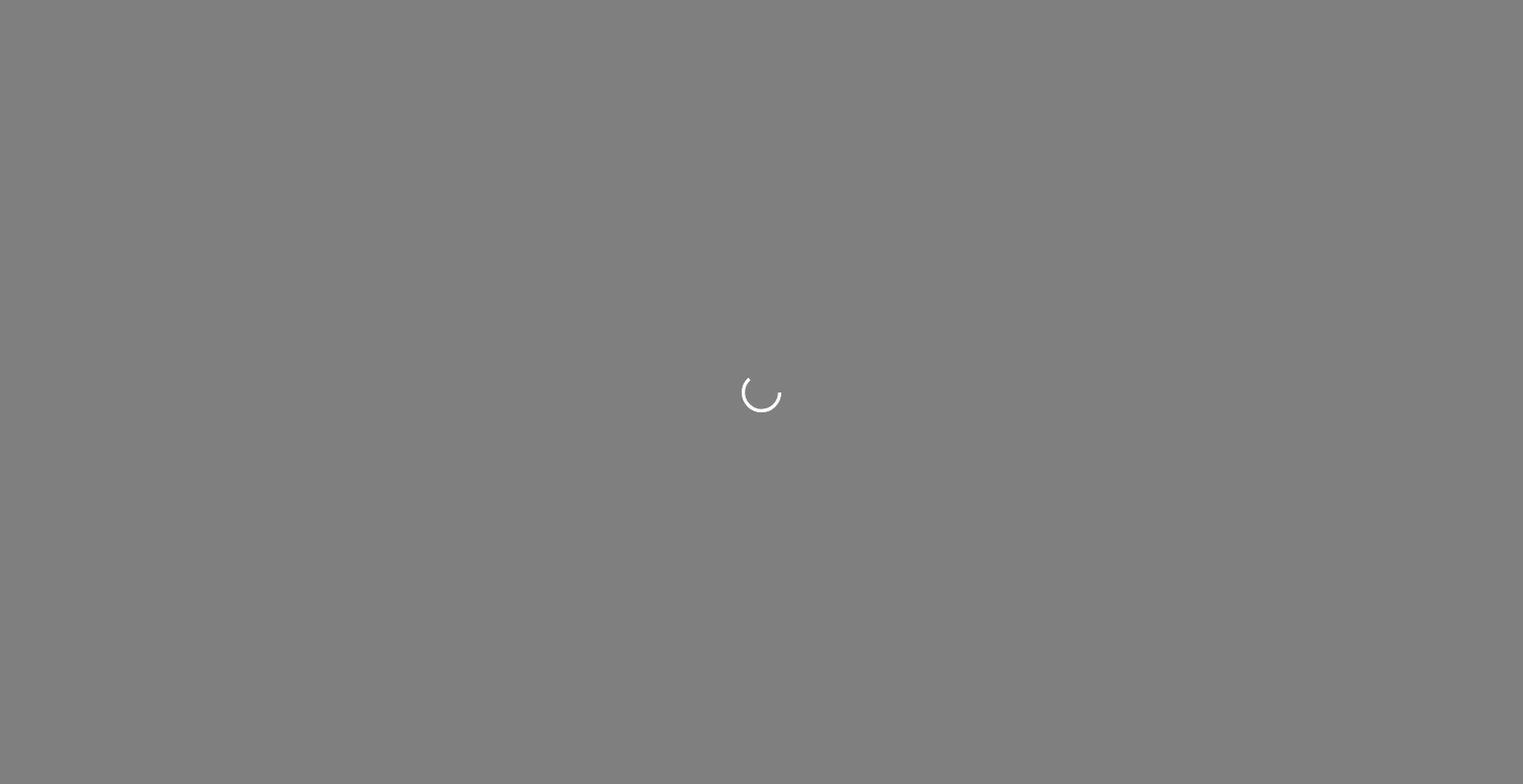 scroll, scrollTop: 0, scrollLeft: 0, axis: both 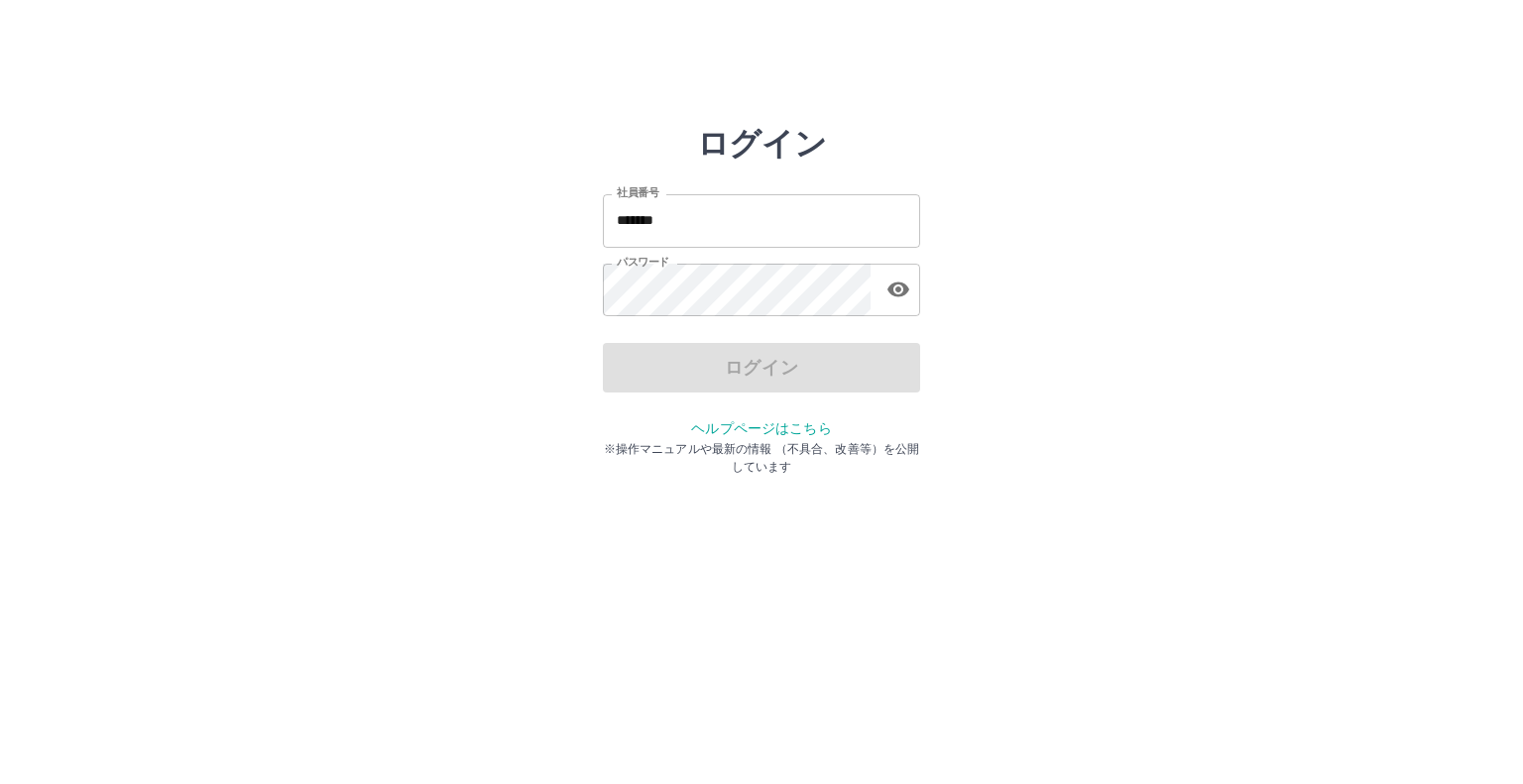 click on "*******" at bounding box center (762, 220) 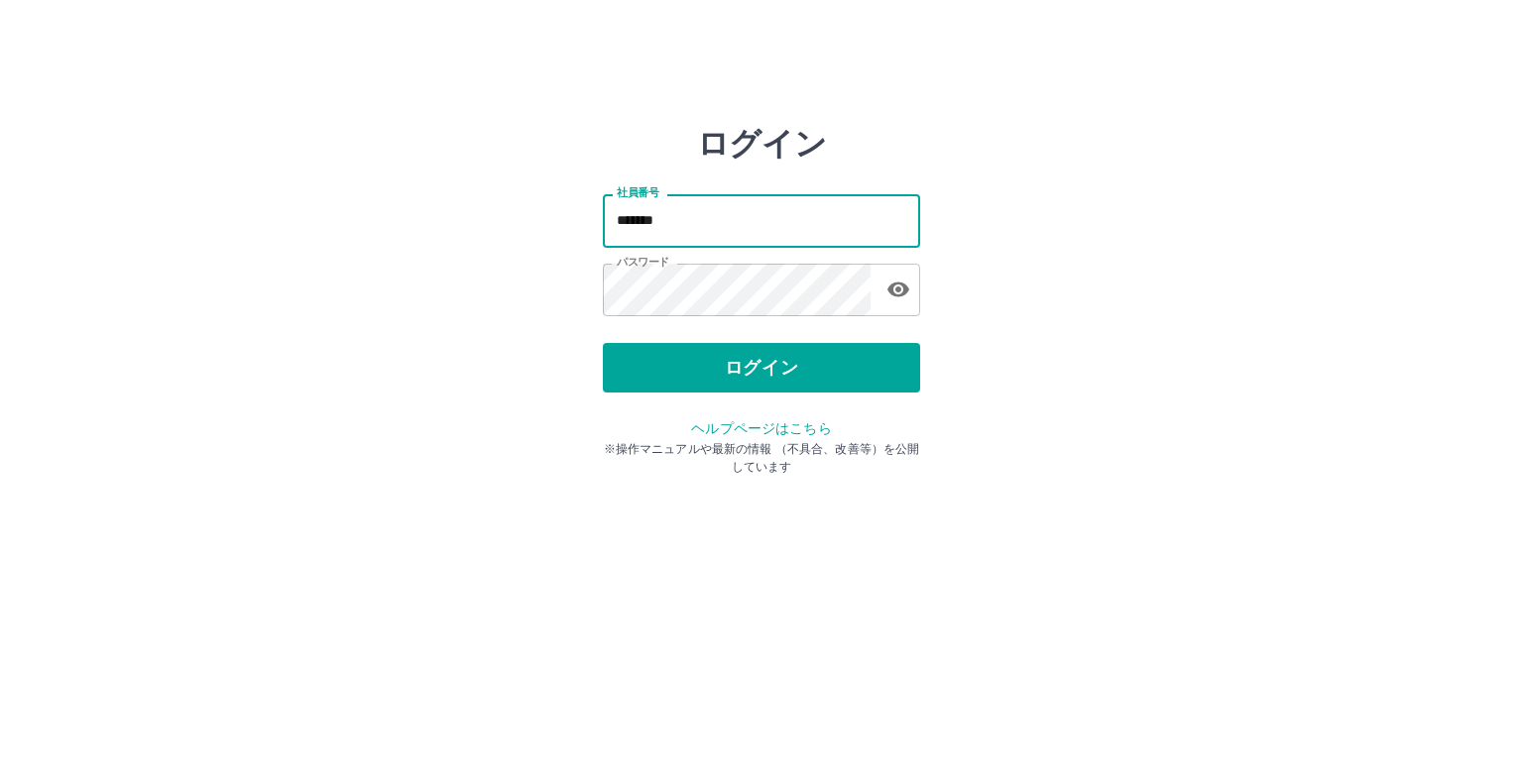 drag, startPoint x: 1124, startPoint y: 348, endPoint x: 1067, endPoint y: 337, distance: 58.0517 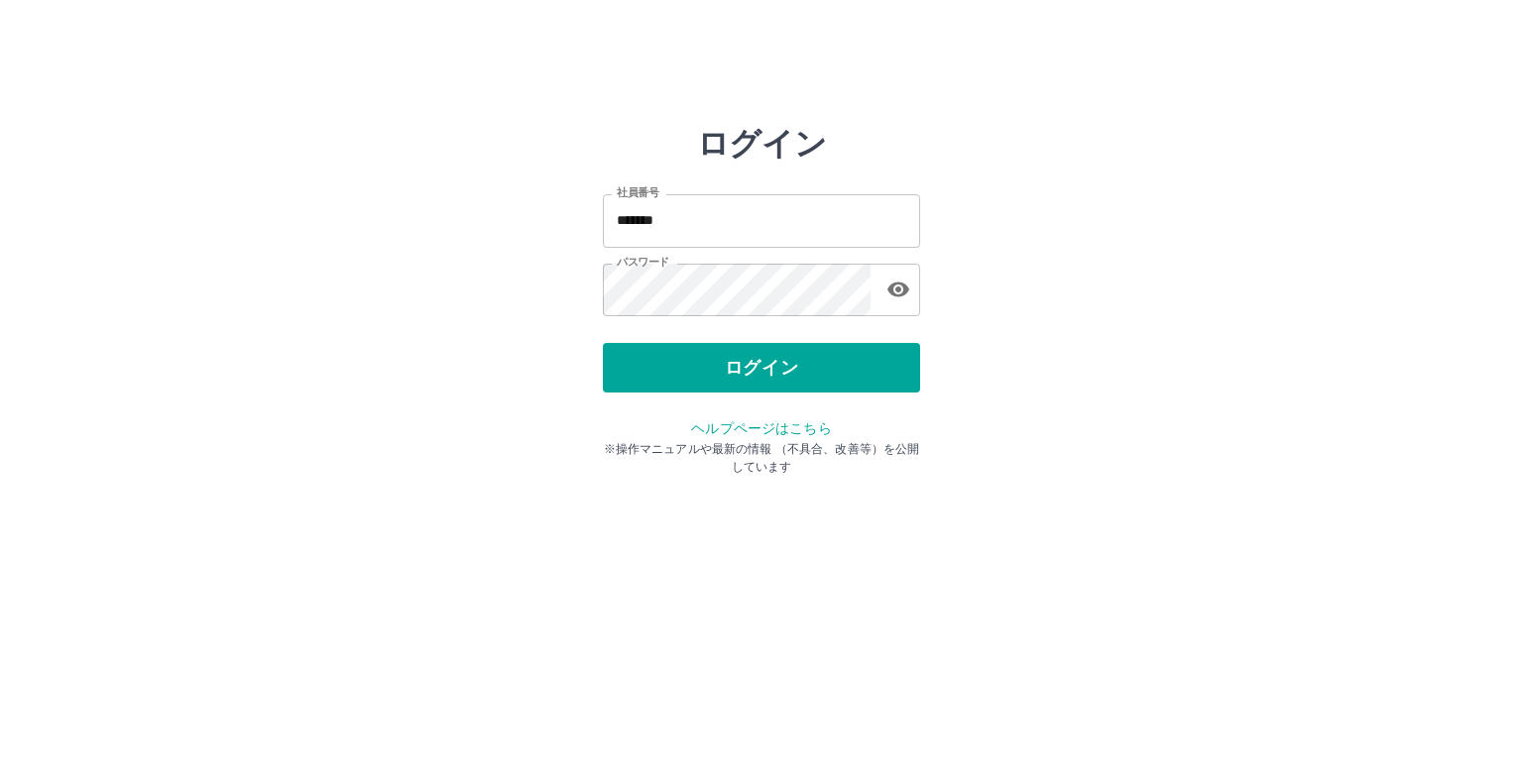 click on "*******" at bounding box center (762, 220) 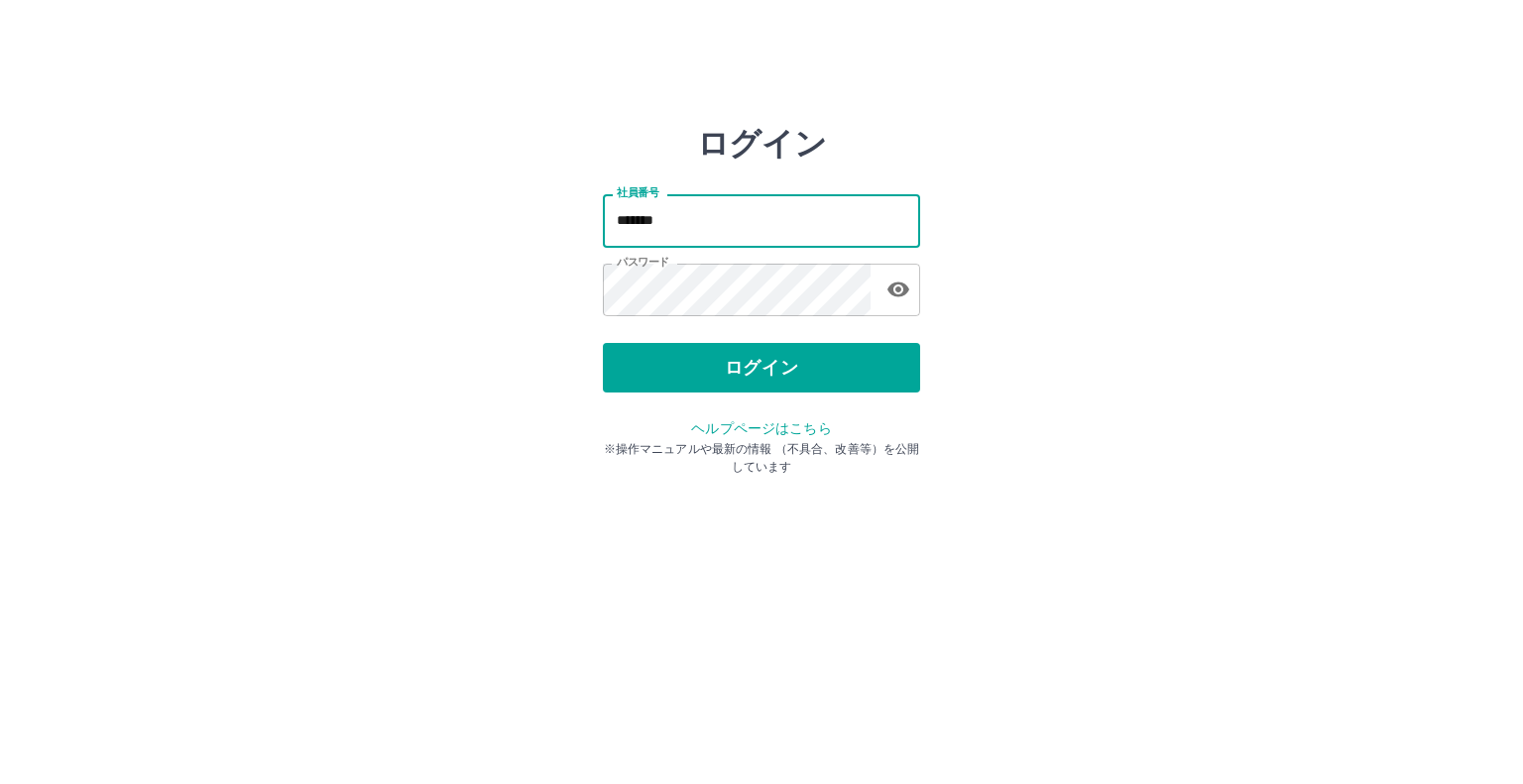 type on "*******" 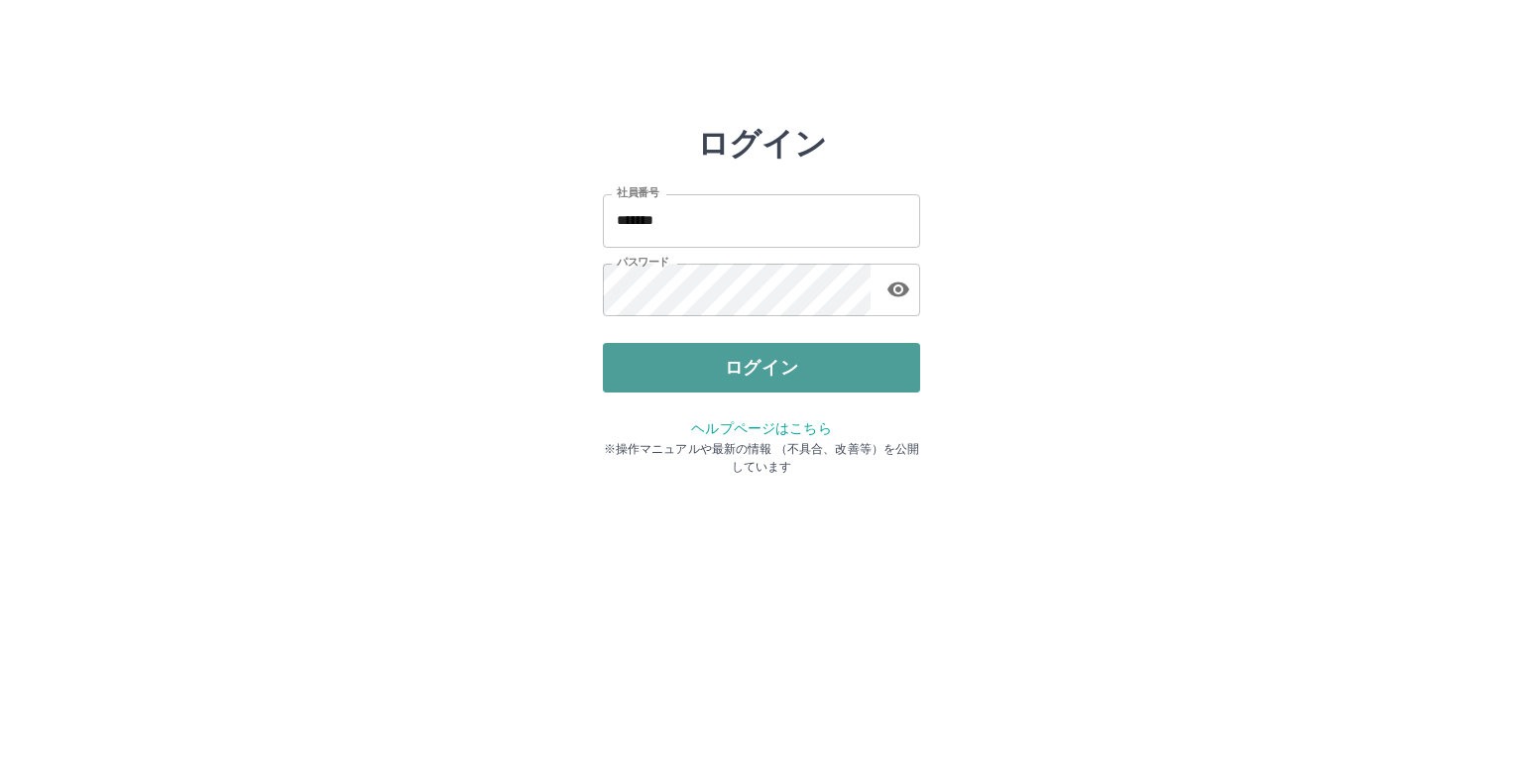 click on "ログイン" at bounding box center [762, 368] 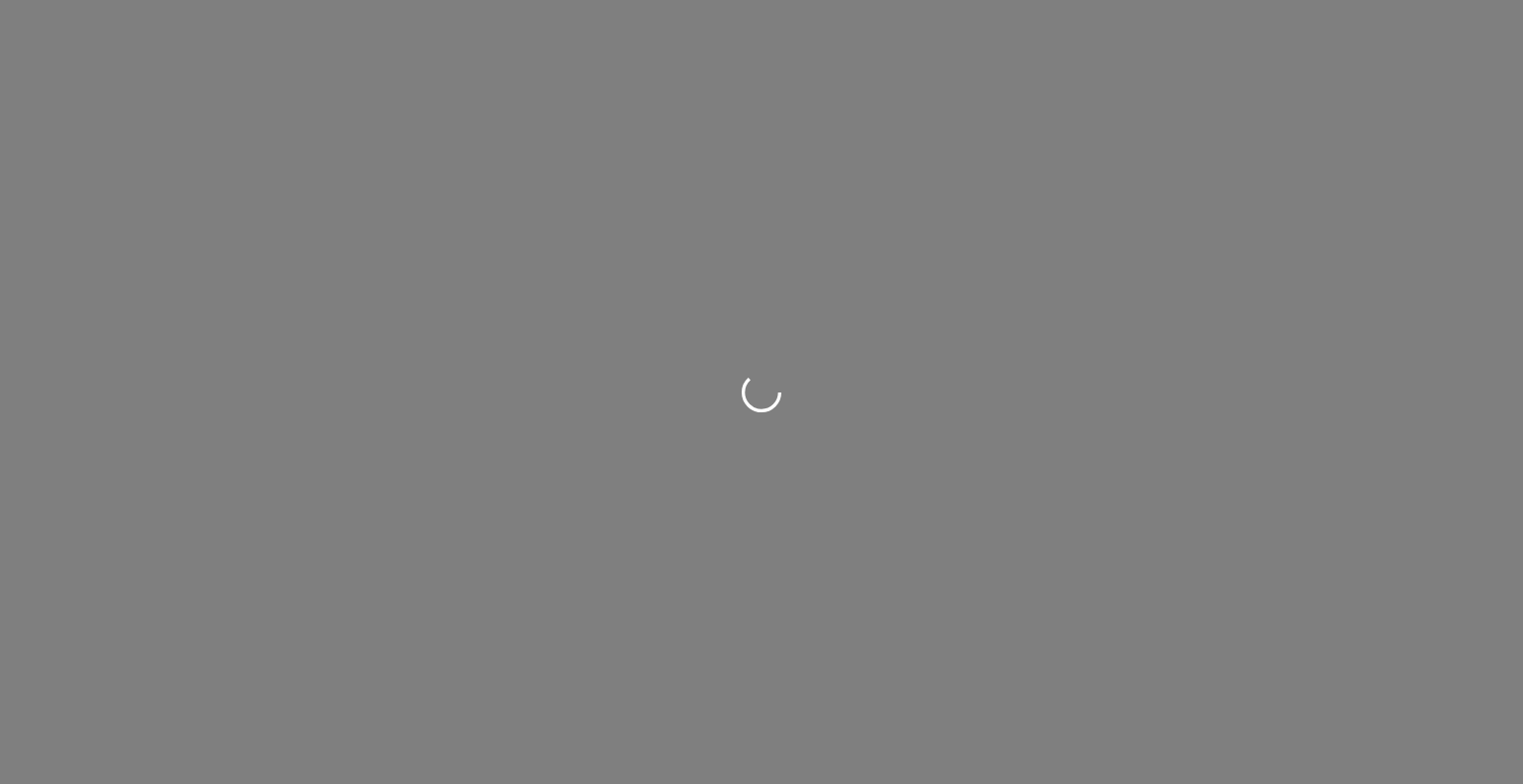 scroll, scrollTop: 0, scrollLeft: 0, axis: both 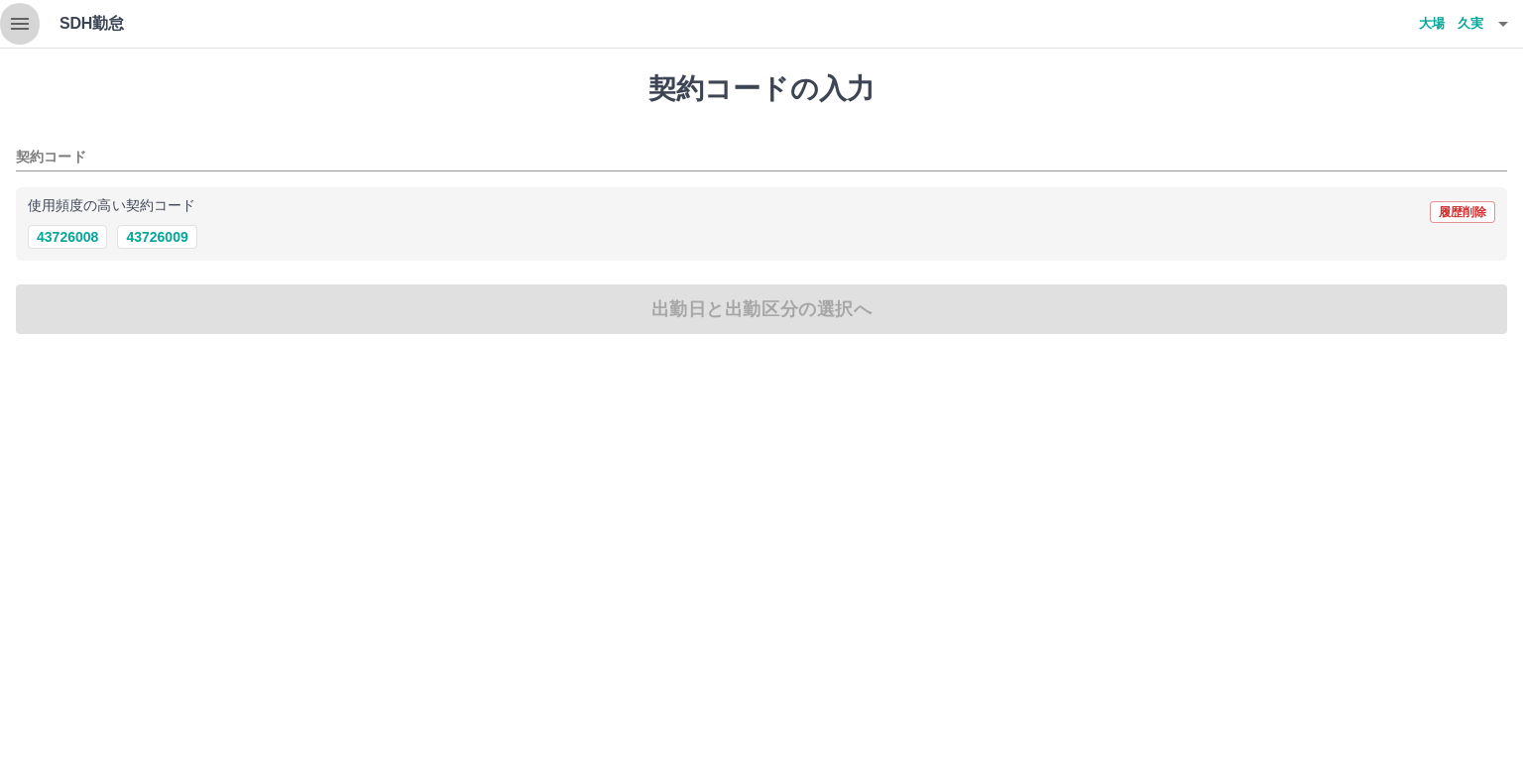 click 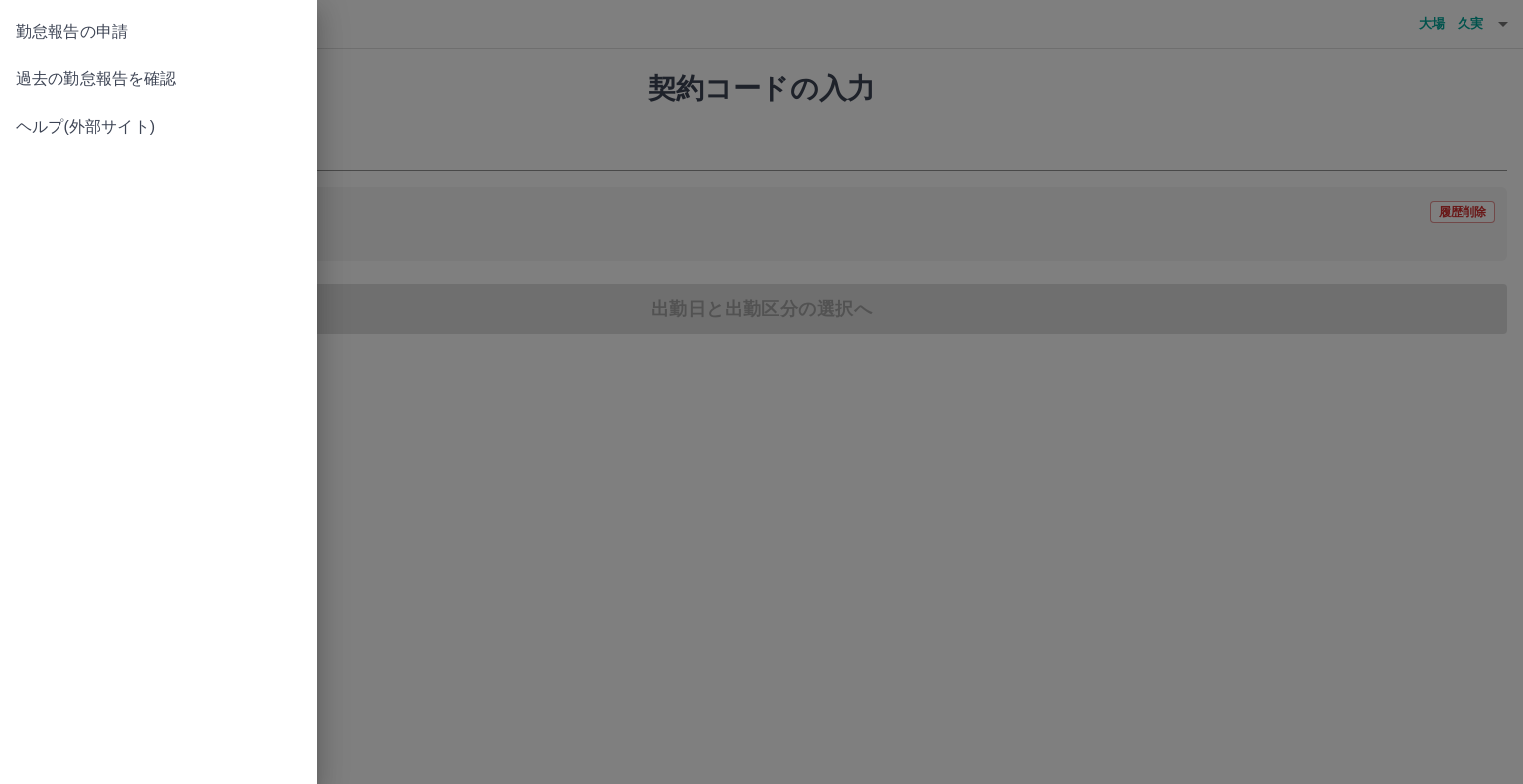 click on "過去の勤怠報告を確認" at bounding box center [159, 79] 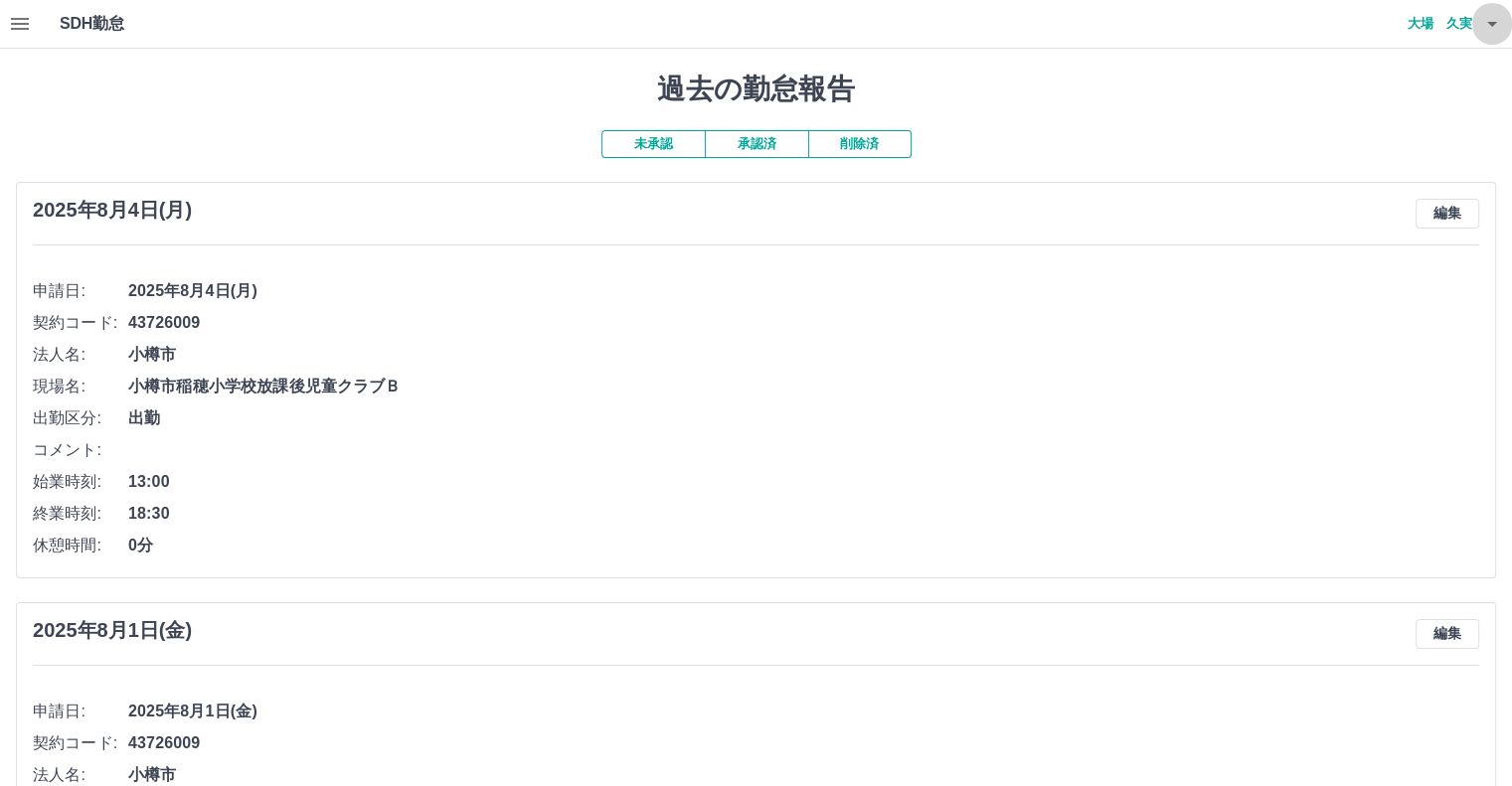 click 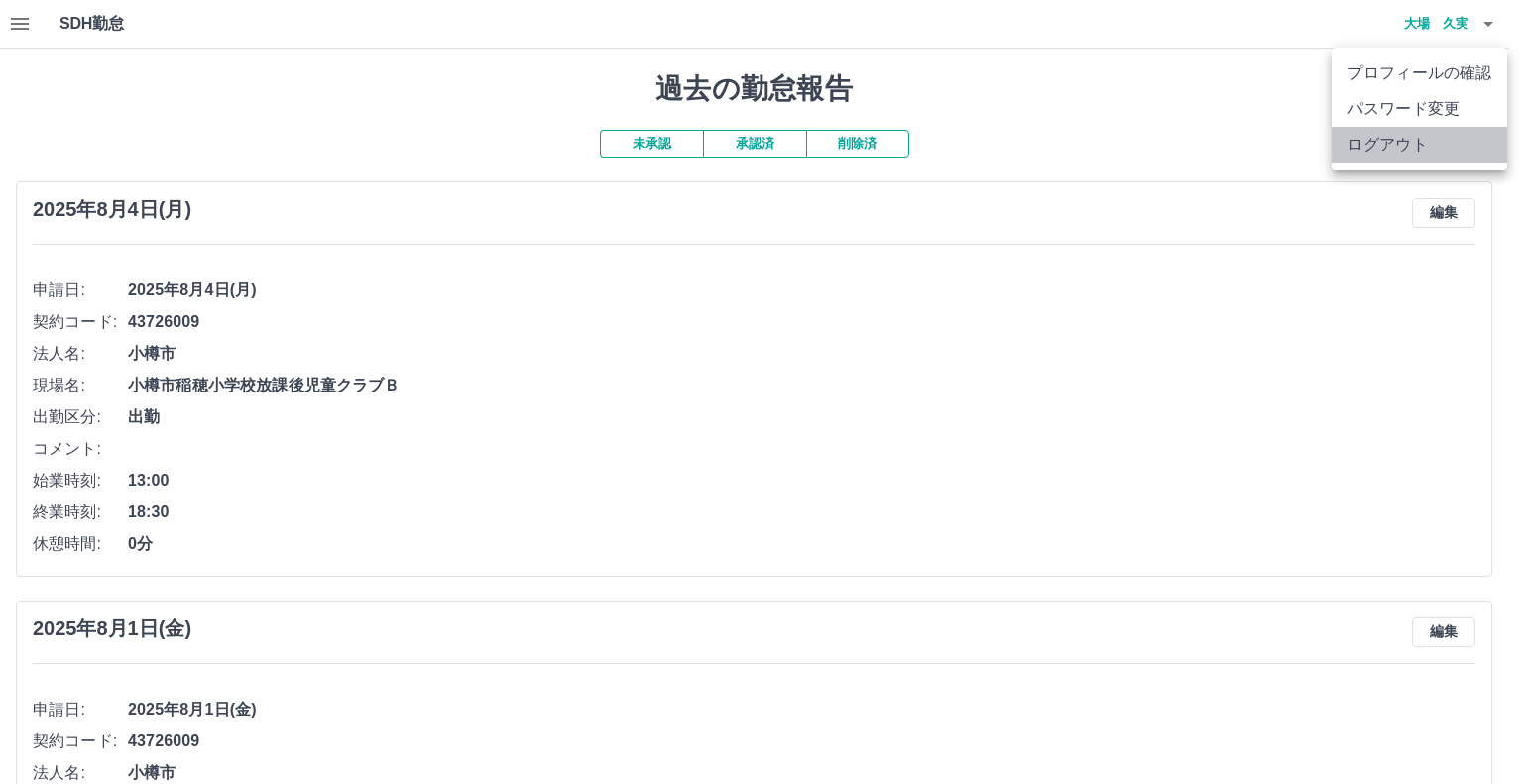 click on "ログアウト" at bounding box center (1419, 145) 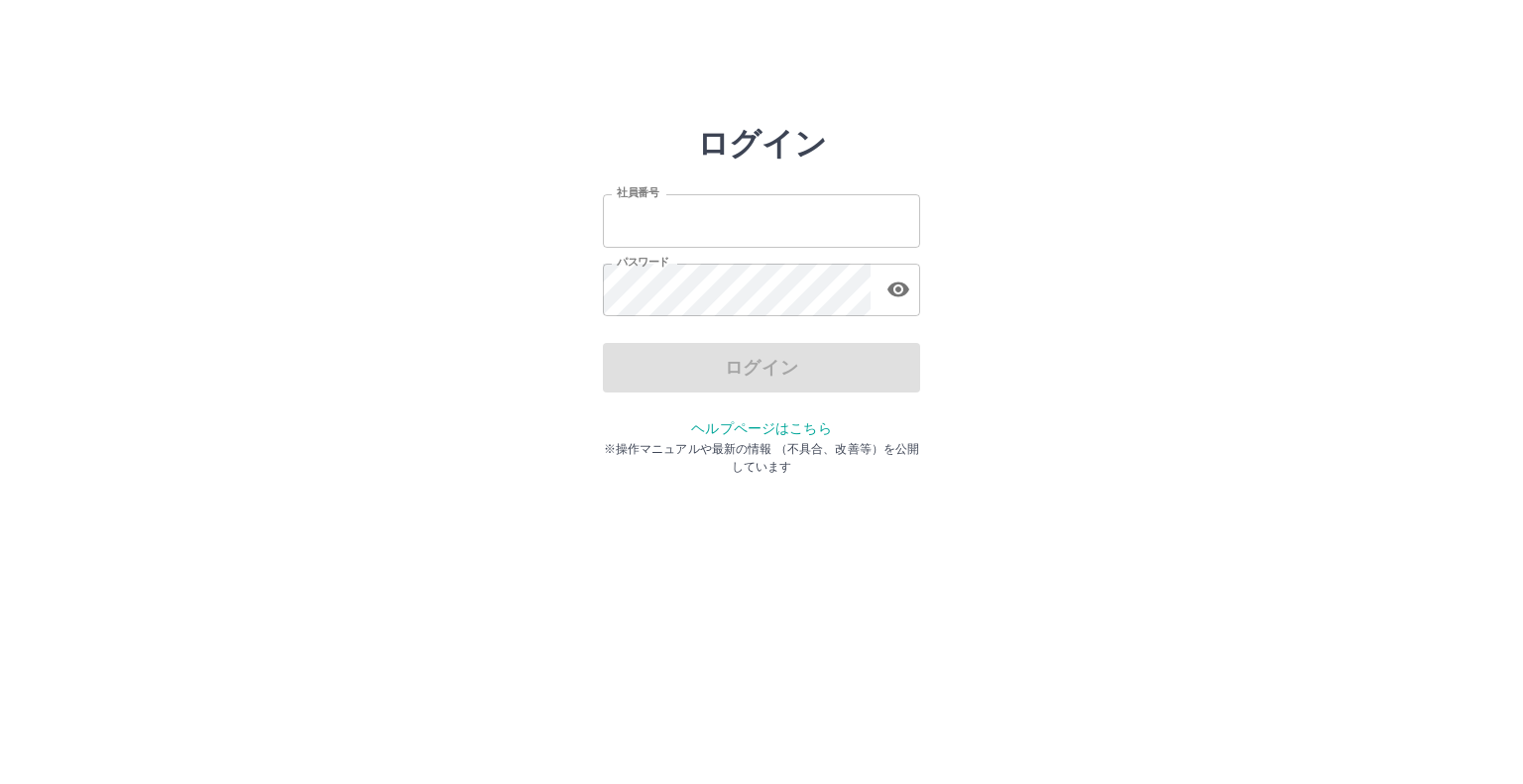 scroll, scrollTop: 0, scrollLeft: 0, axis: both 